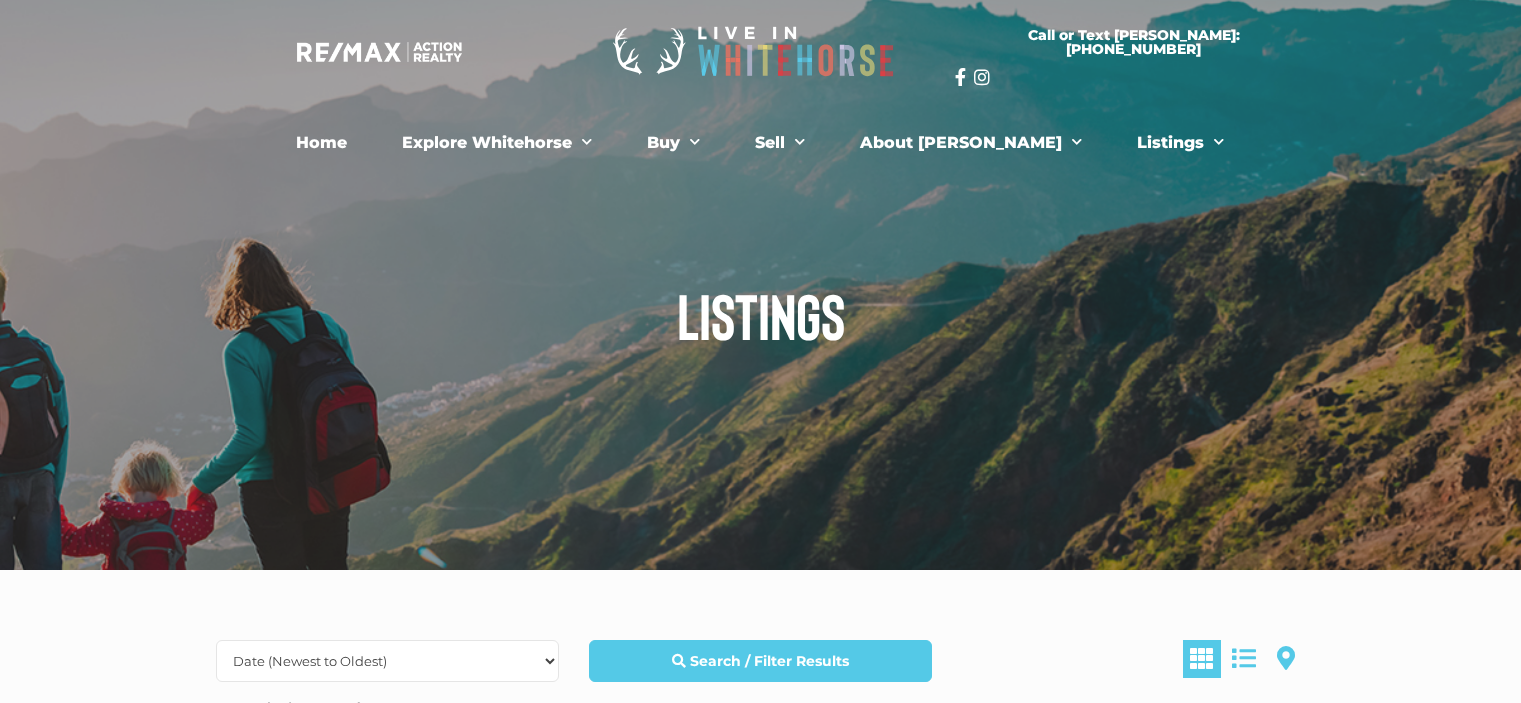 scroll, scrollTop: 0, scrollLeft: 0, axis: both 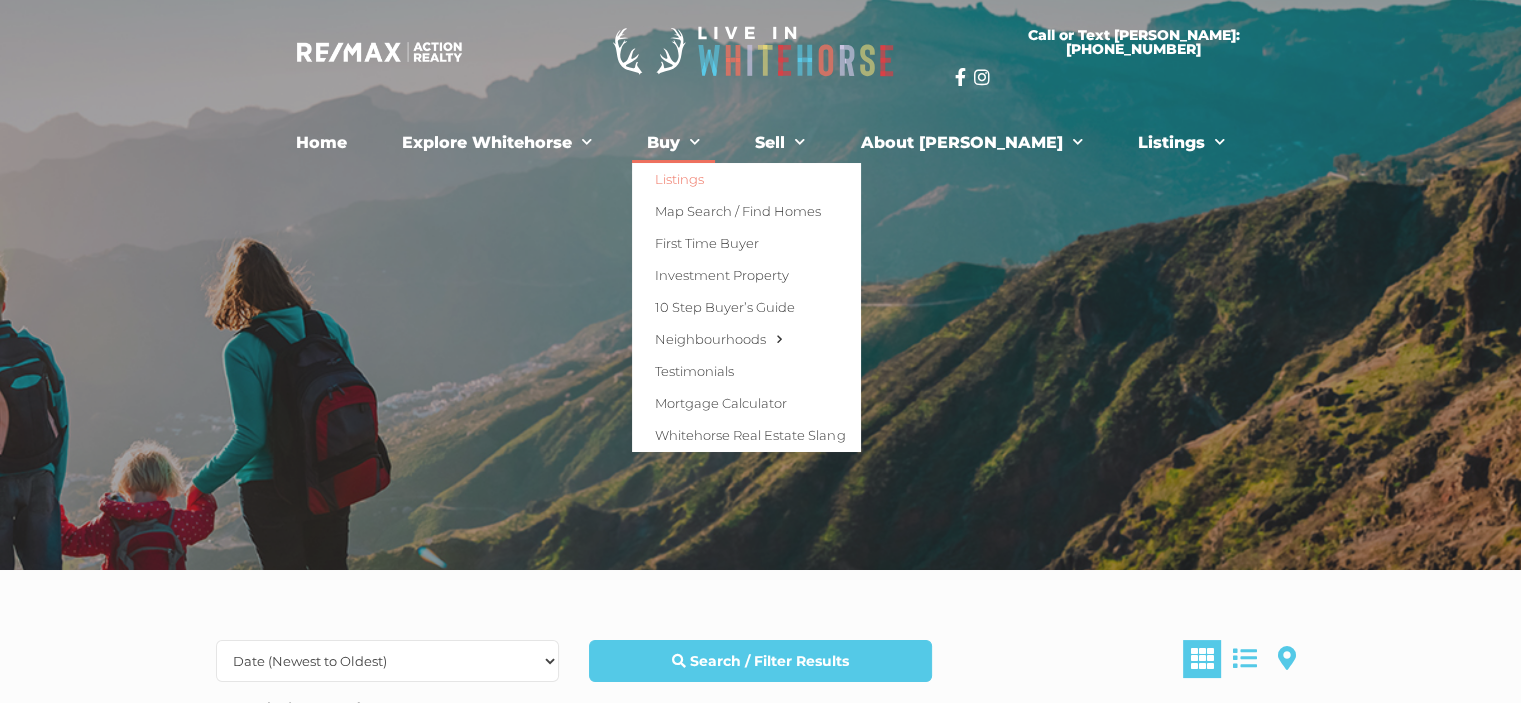 click on "Buy" 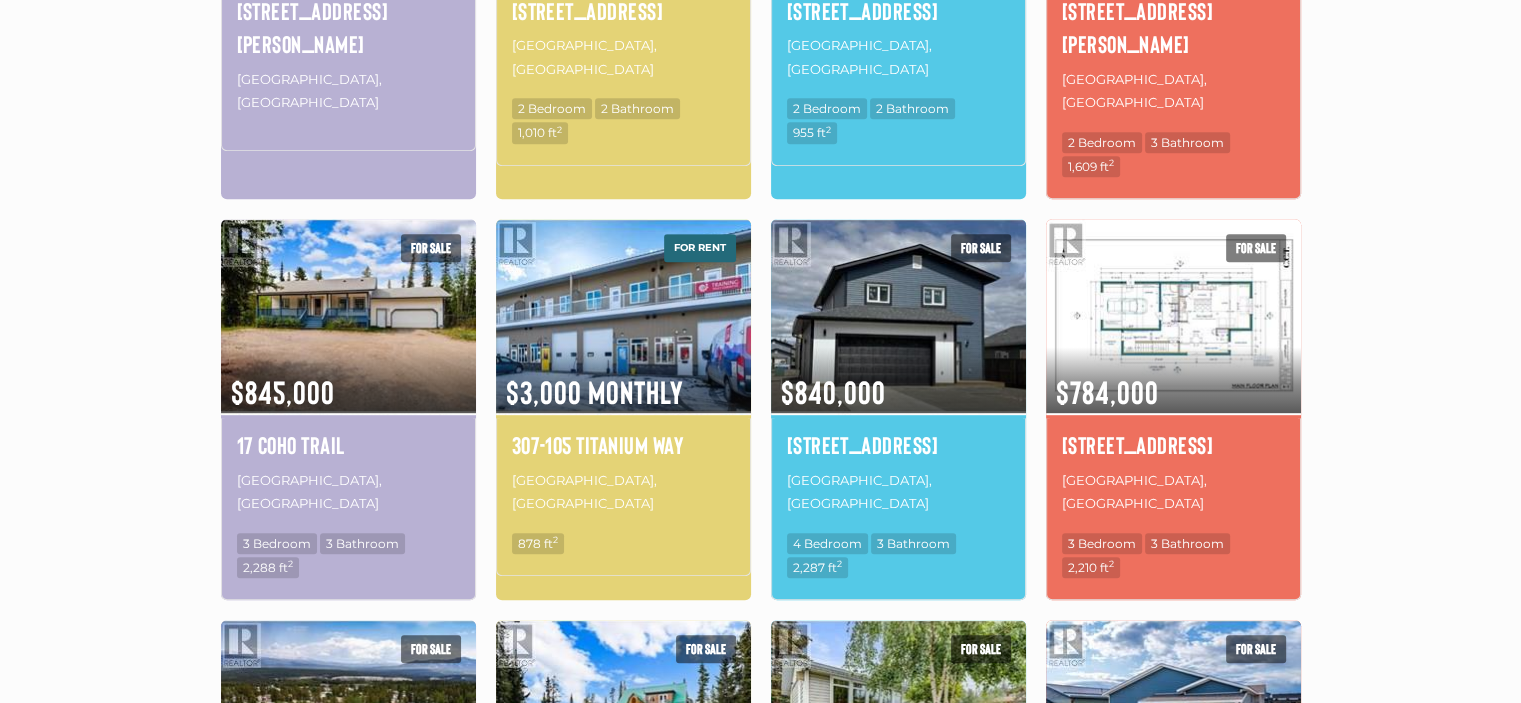 scroll, scrollTop: 0, scrollLeft: 0, axis: both 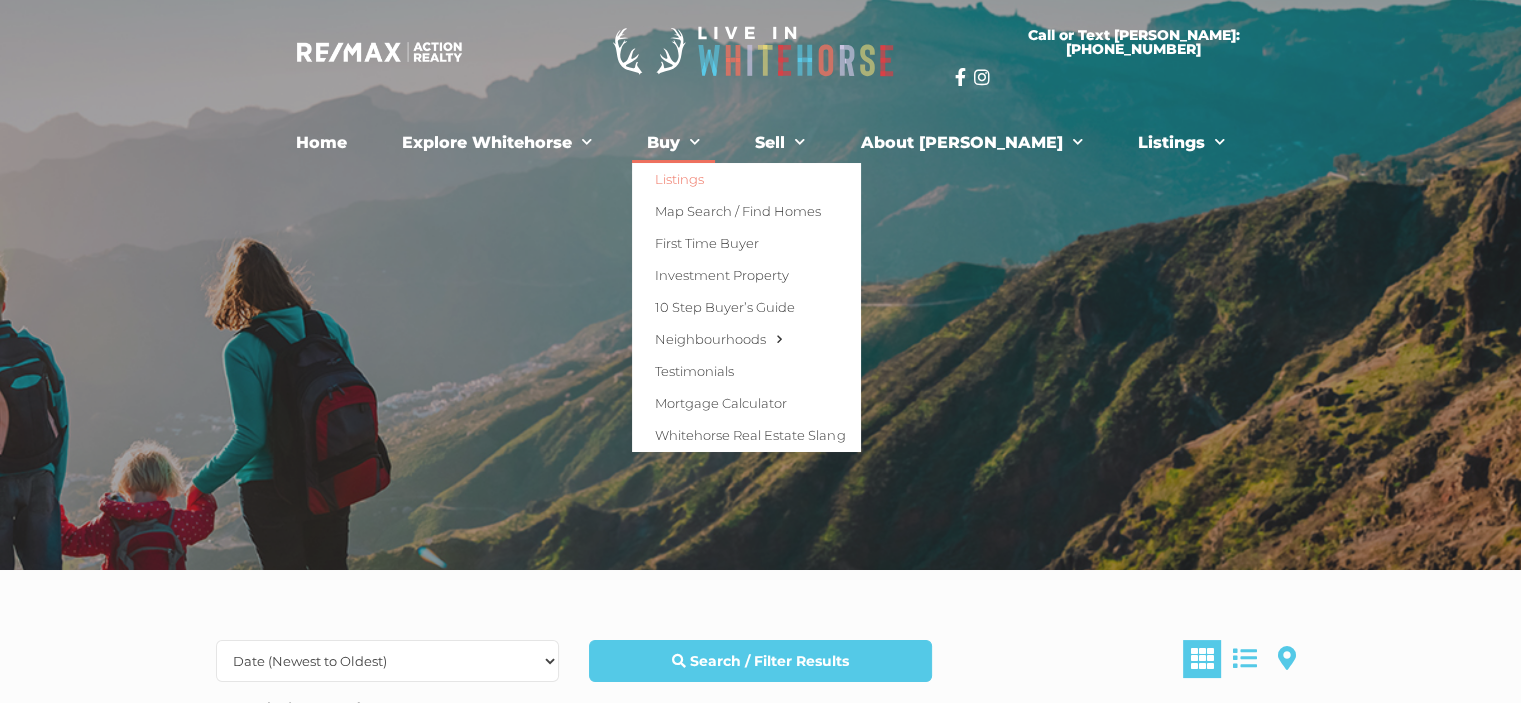 click on "Listings" 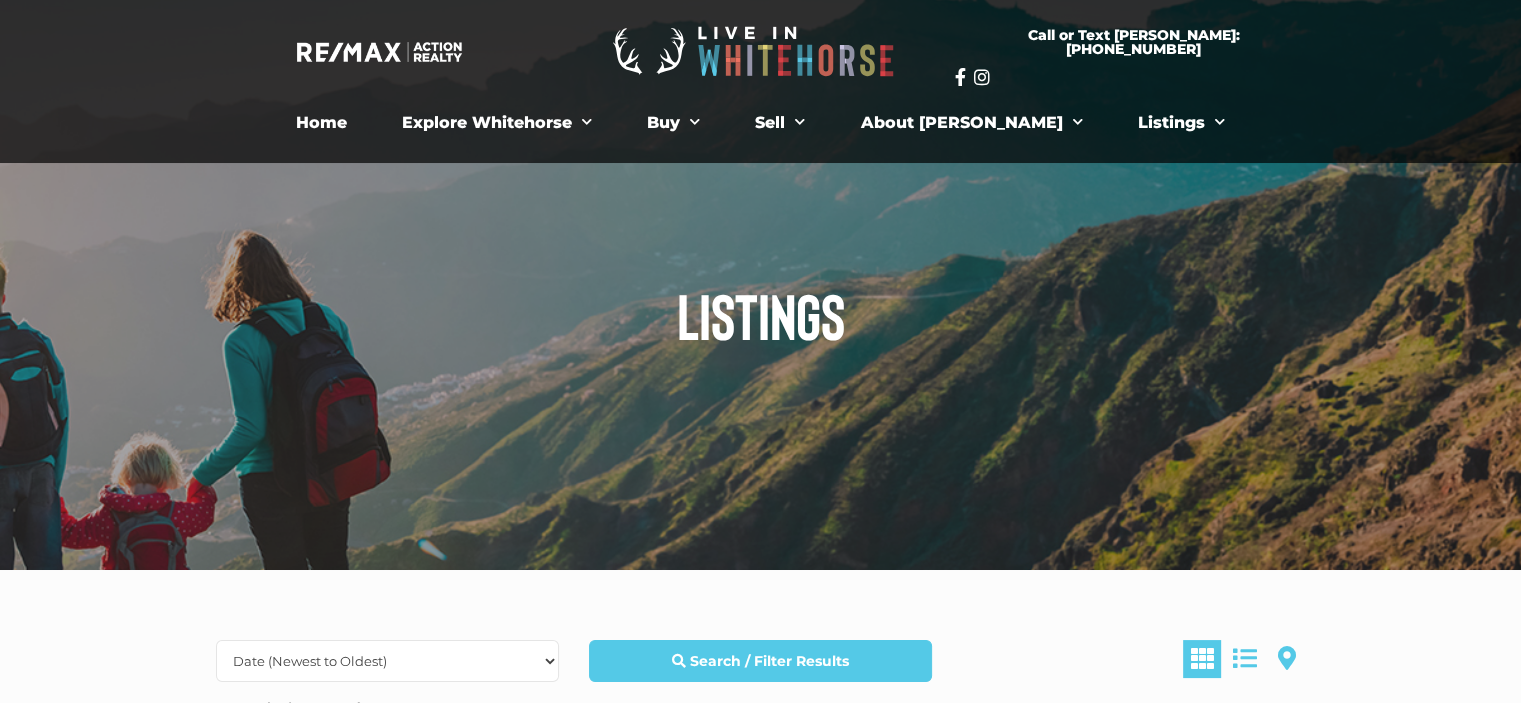 scroll, scrollTop: 567, scrollLeft: 0, axis: vertical 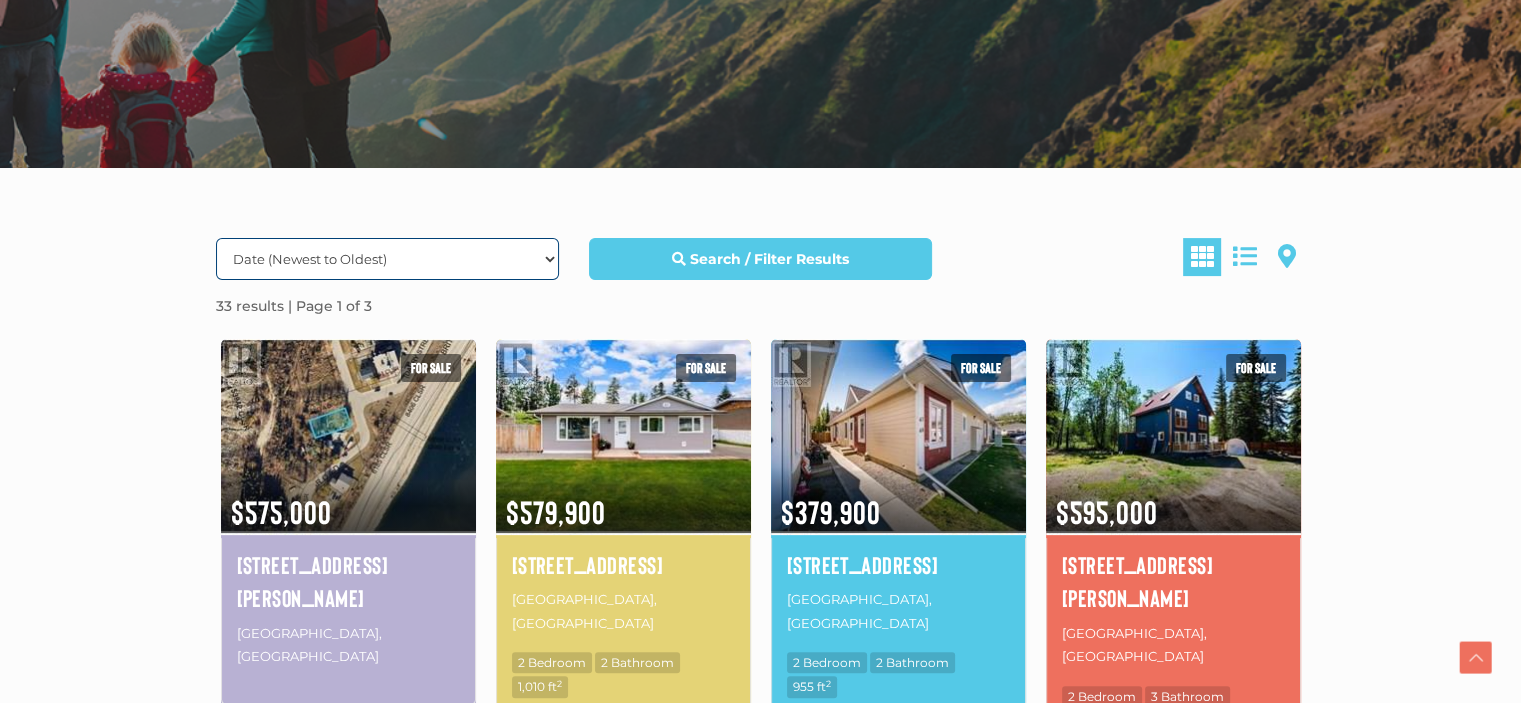 click on "Date (Newest to Oldest) Date (Oldest to Newest) Price (Highest to Lowest) Price (Lowest to Highest) Beds (Highest to Lowest) Beds (Lowest to Highest) Baths (Highest to Lowest) Baths (Lowest to Highest)" at bounding box center [387, 259] 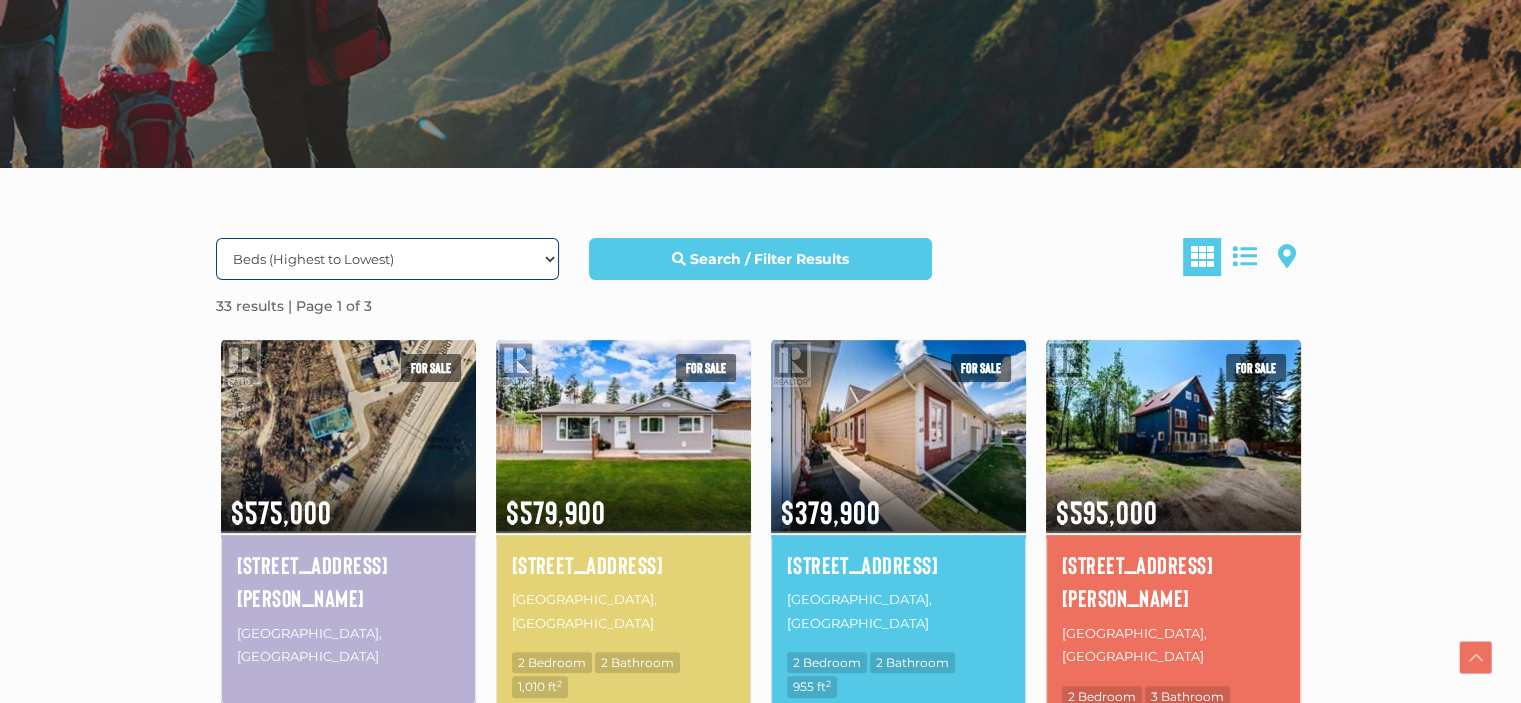 click on "Date (Newest to Oldest) Date (Oldest to Newest) Price (Highest to Lowest) Price (Lowest to Highest) Beds (Highest to Lowest) Beds (Lowest to Highest) Baths (Highest to Lowest) Baths (Lowest to Highest)" at bounding box center (387, 259) 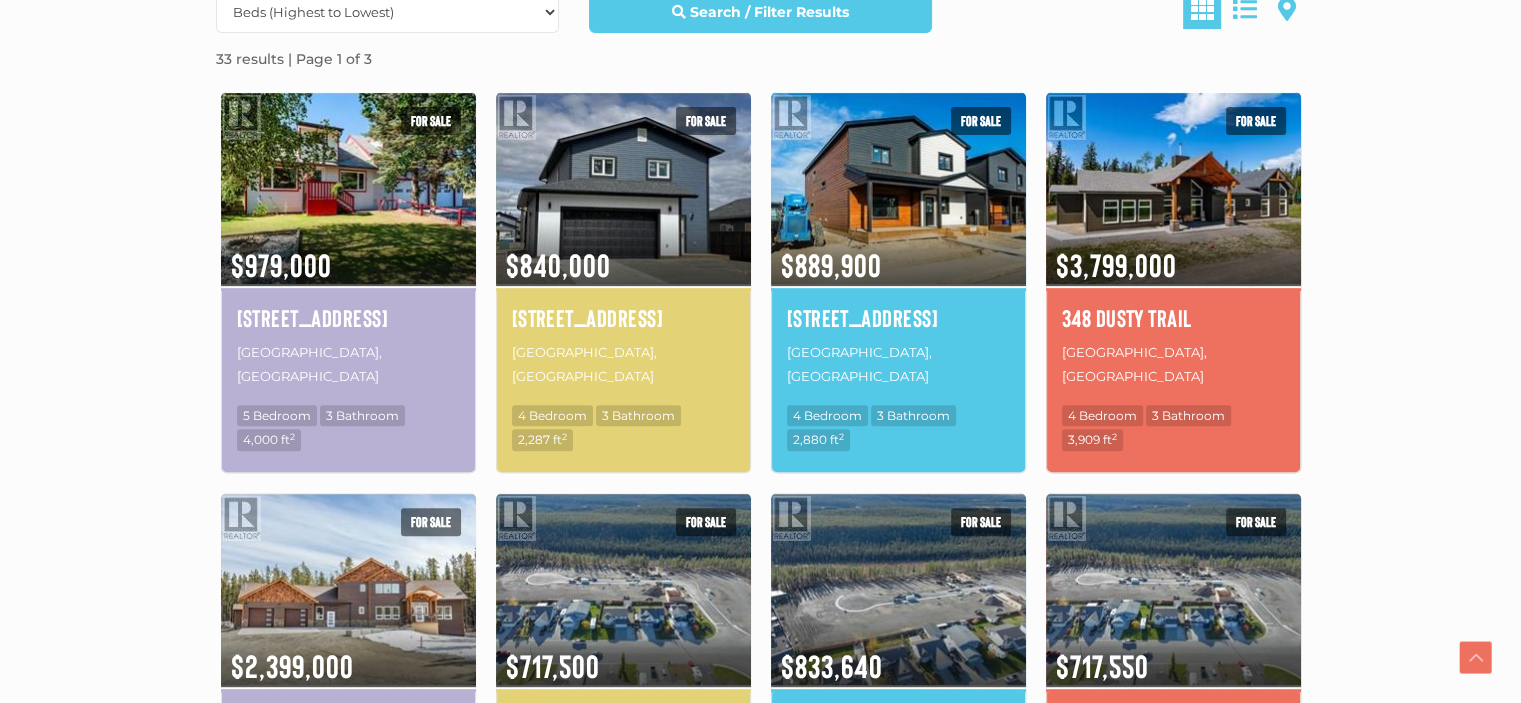 scroll, scrollTop: 568, scrollLeft: 0, axis: vertical 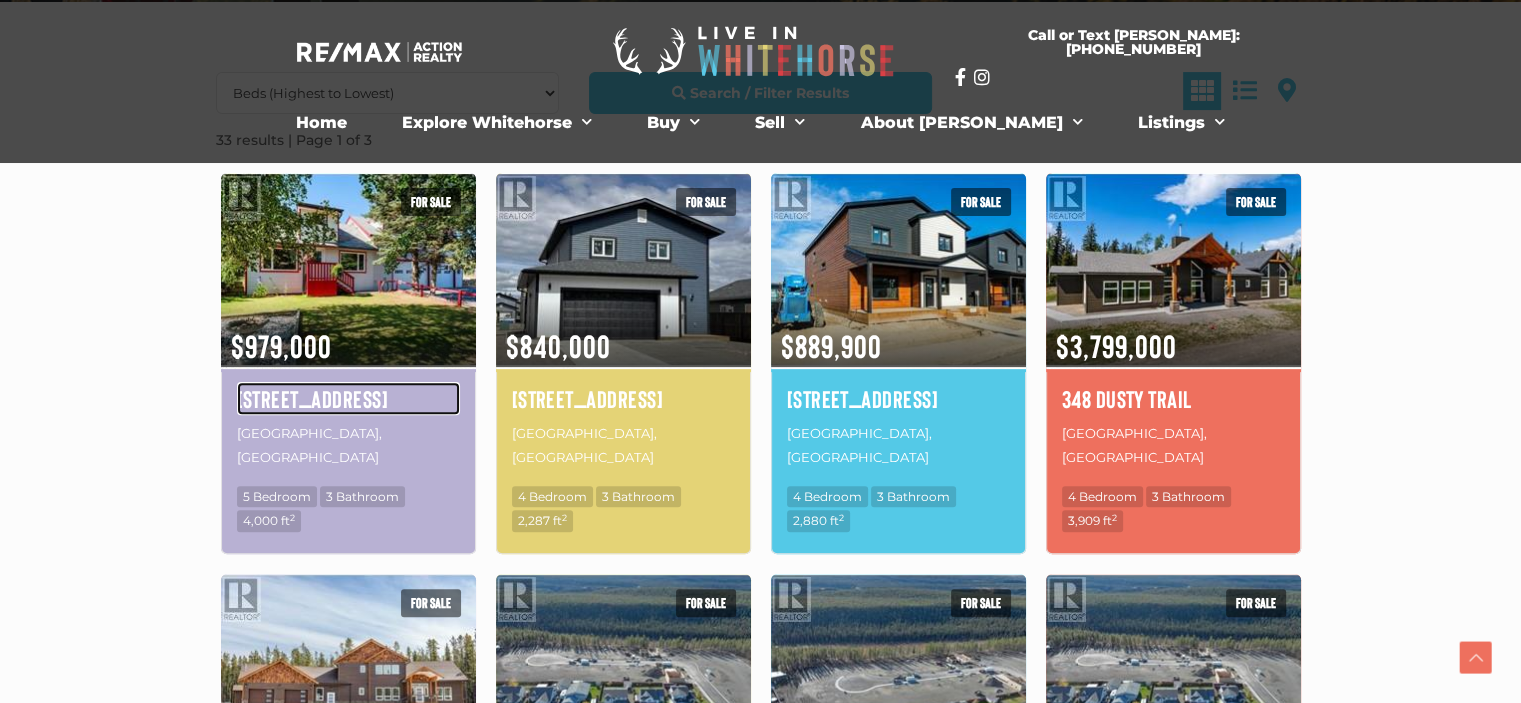 click on "2001 Centennial Street" at bounding box center (348, 399) 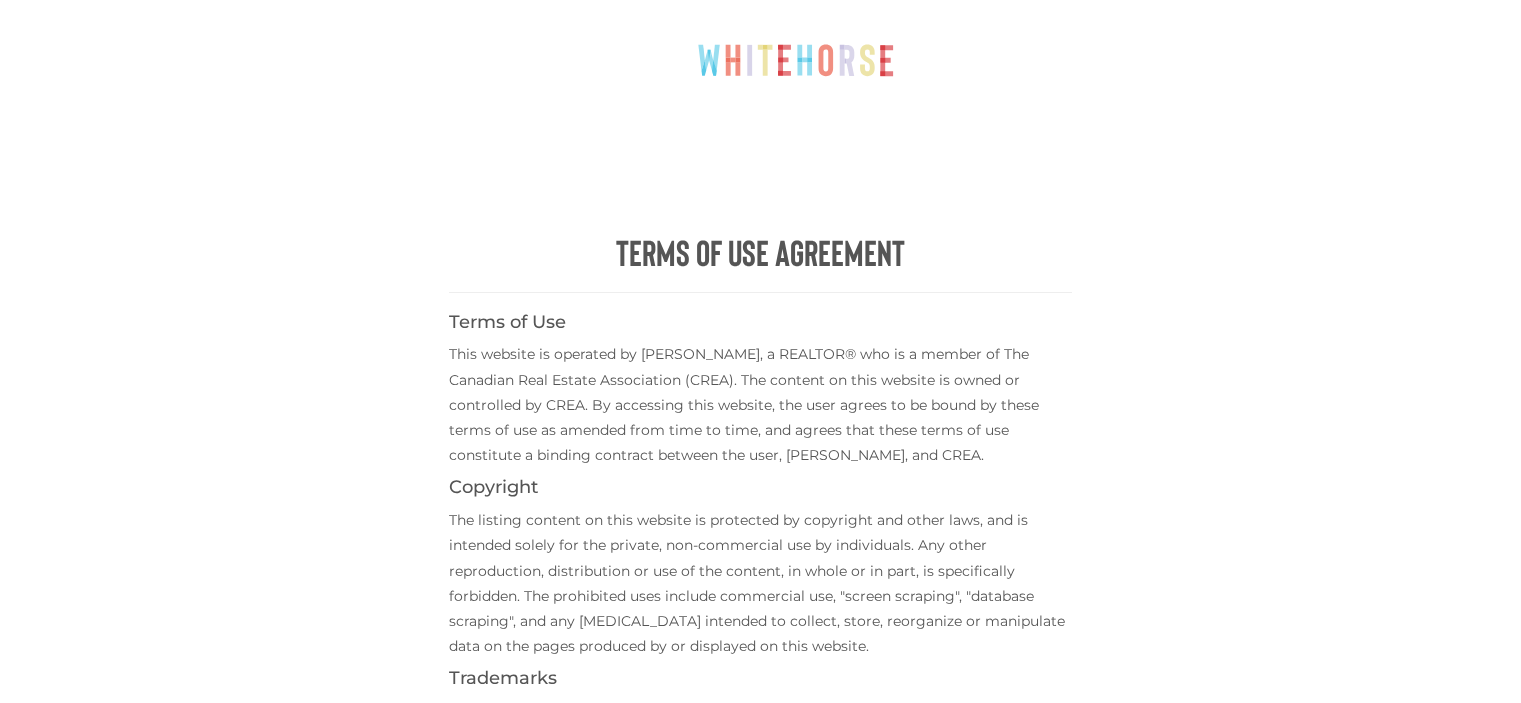 scroll, scrollTop: 0, scrollLeft: 0, axis: both 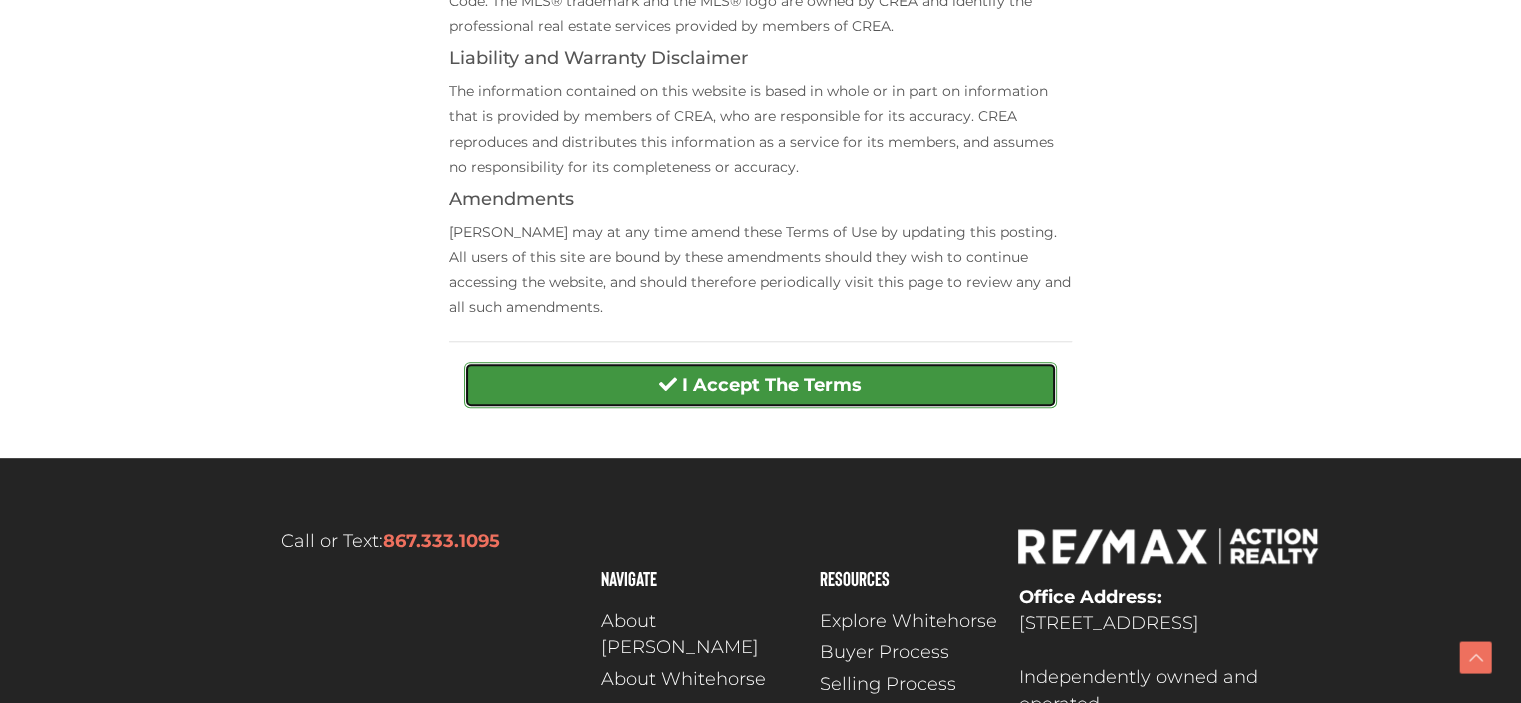 click on "I Accept The Terms" at bounding box center [772, 385] 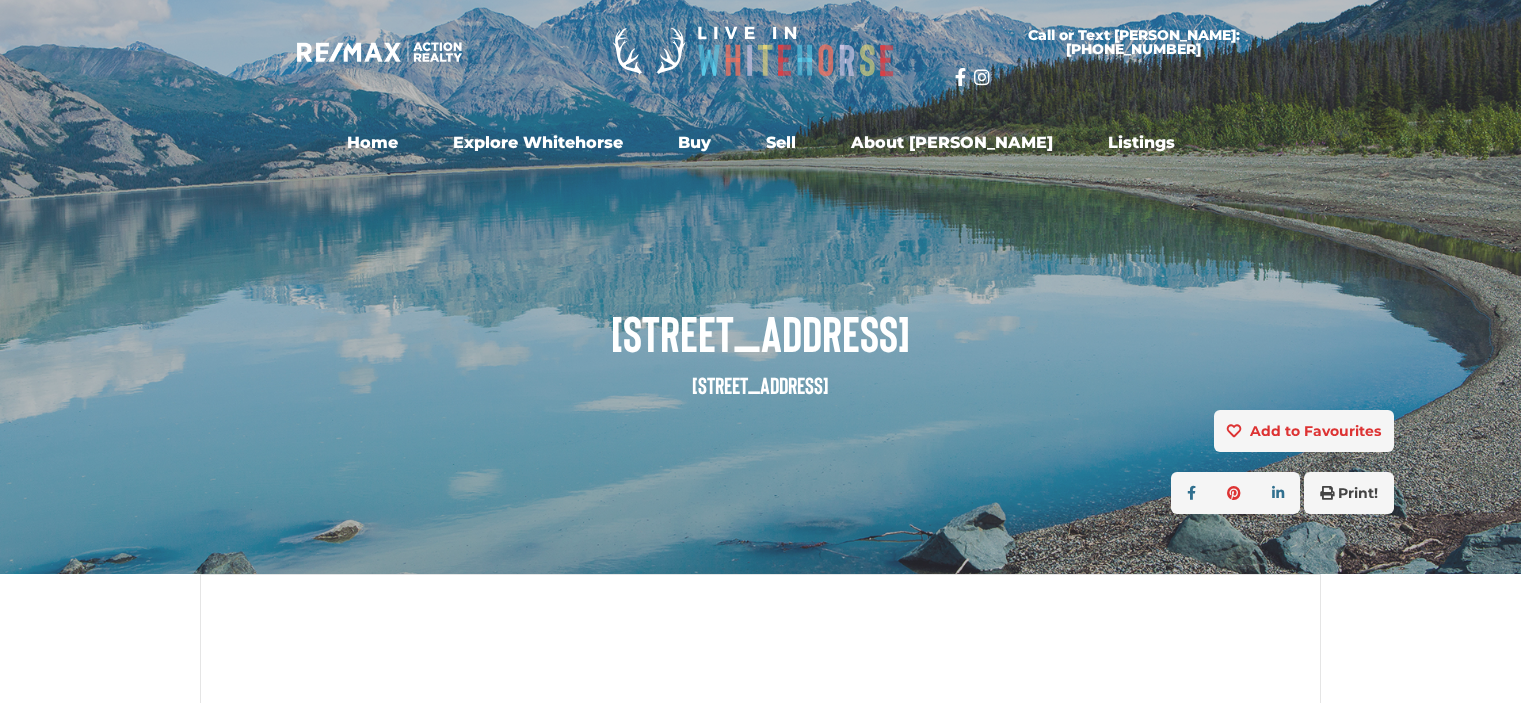 scroll, scrollTop: 0, scrollLeft: 0, axis: both 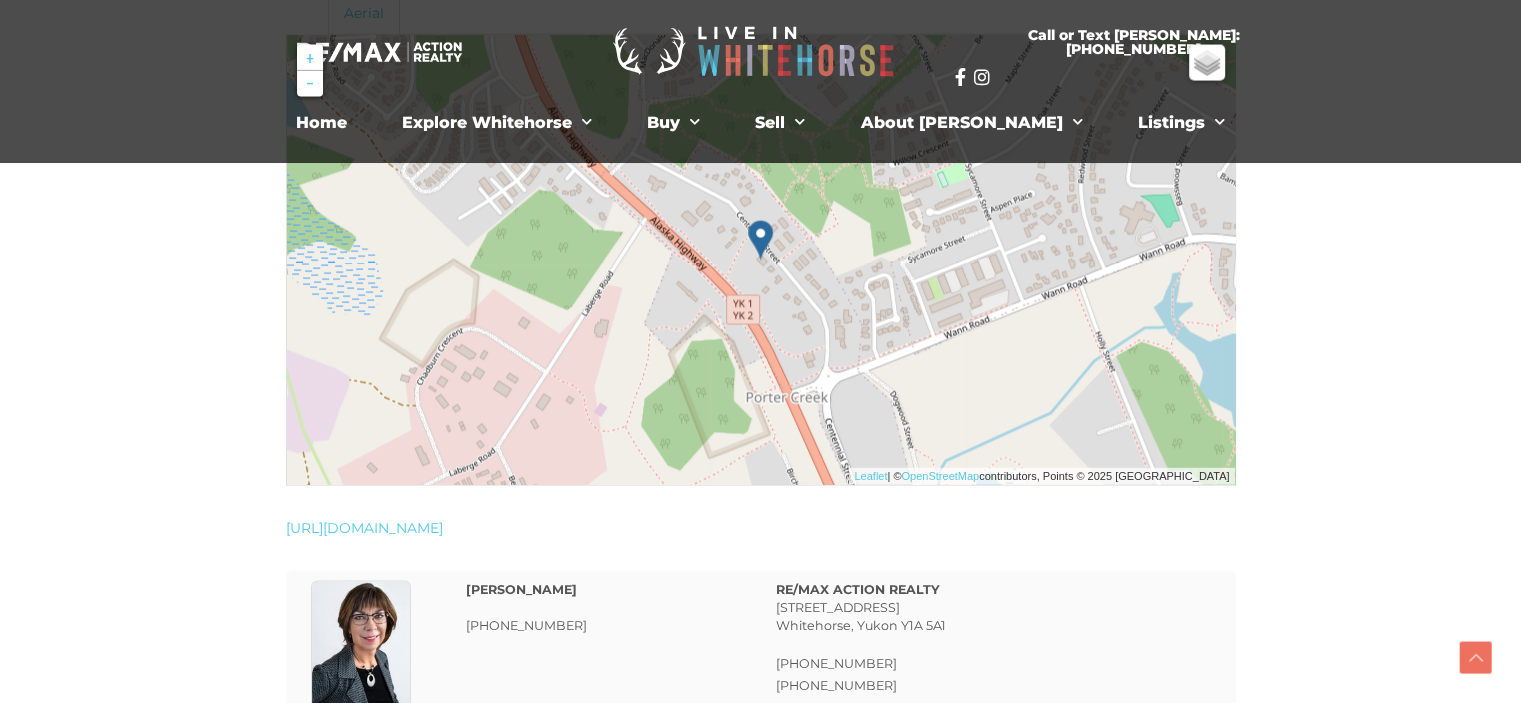 click at bounding box center [838, 393] 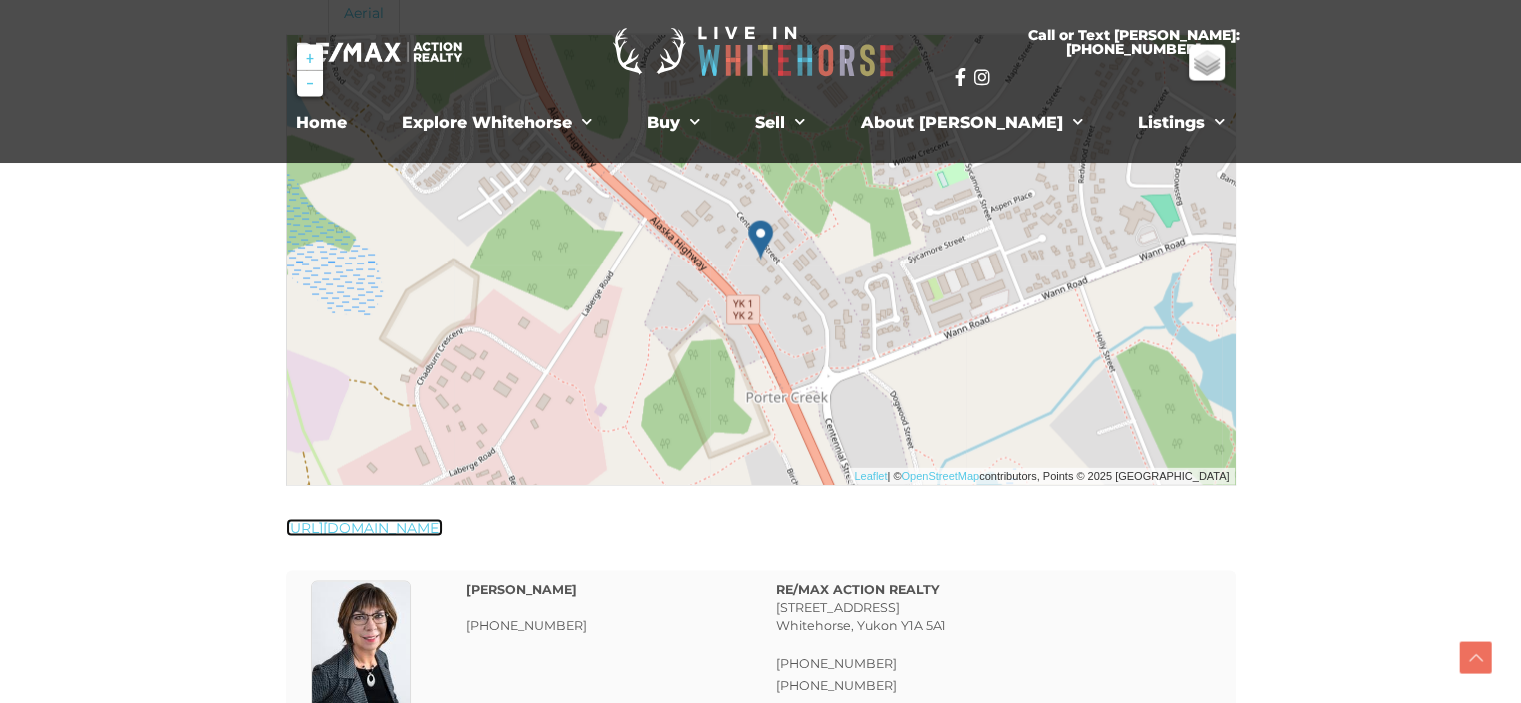 click on "[URL][DOMAIN_NAME]" at bounding box center (364, 528) 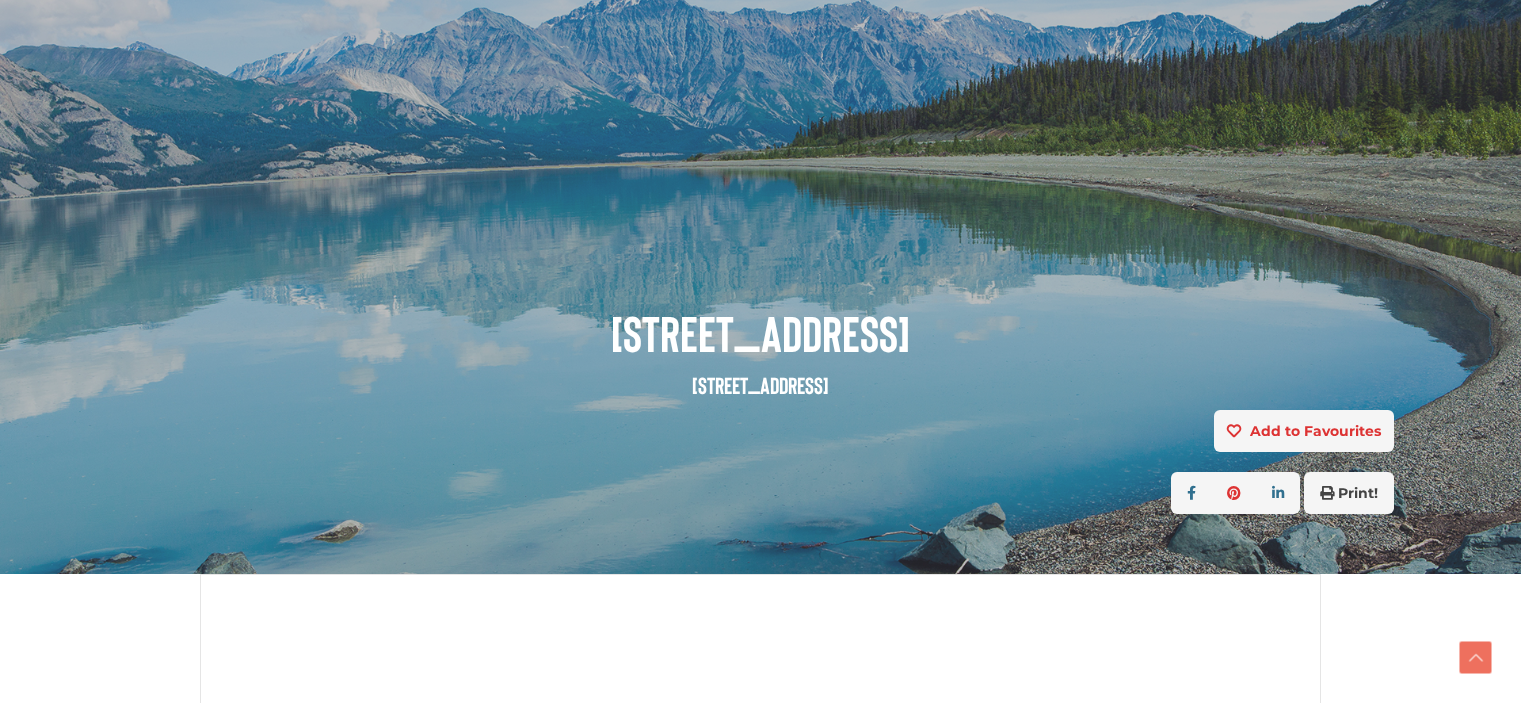 scroll, scrollTop: 4122, scrollLeft: 0, axis: vertical 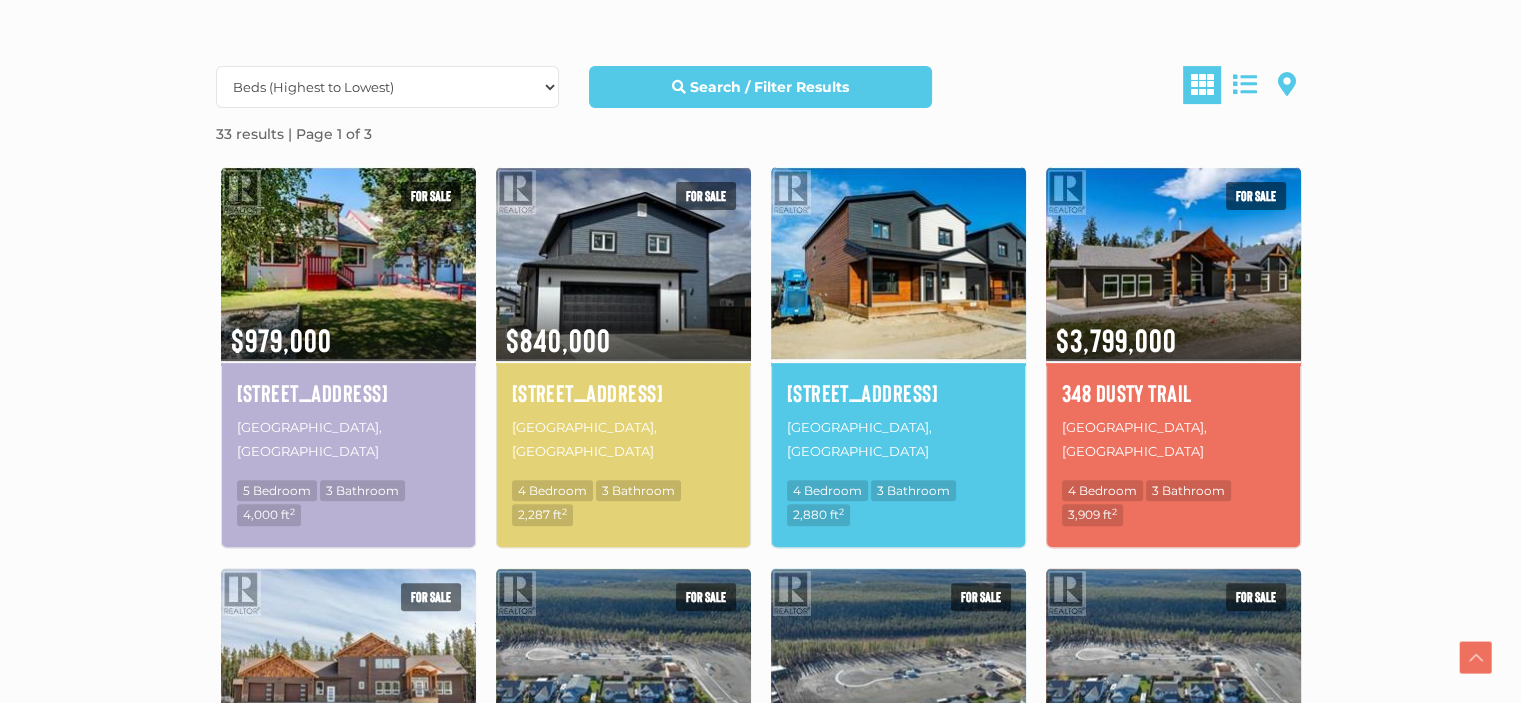 click at bounding box center (898, 263) 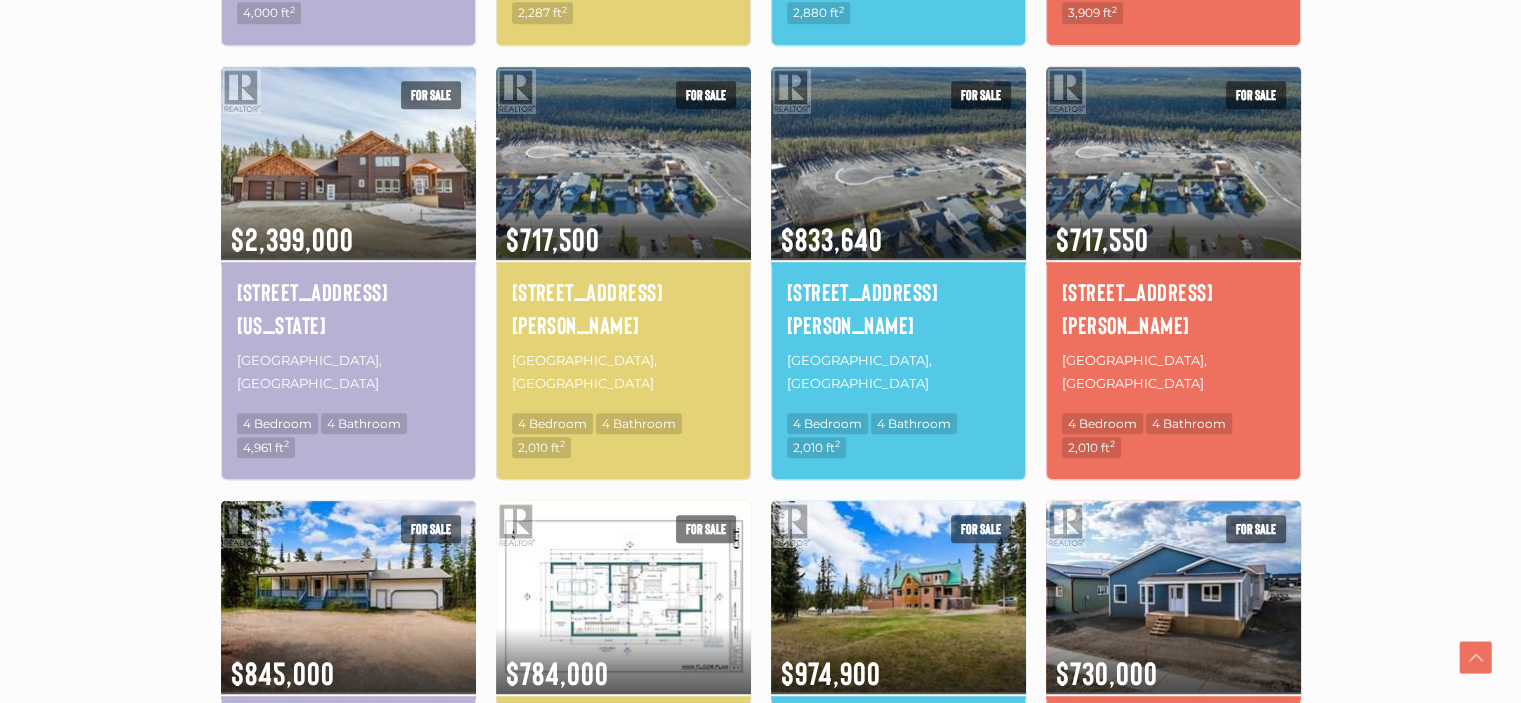 scroll, scrollTop: 1203, scrollLeft: 0, axis: vertical 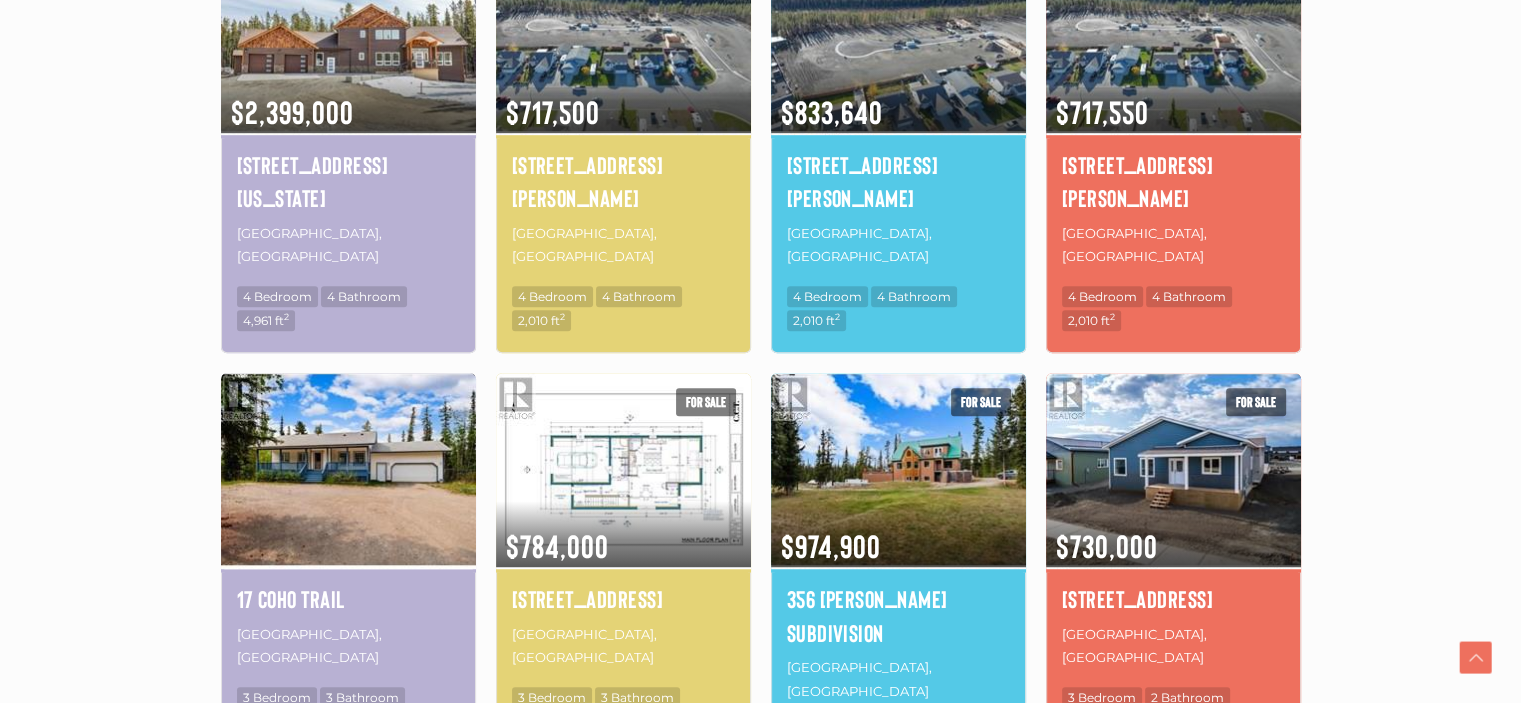 click at bounding box center [348, 469] 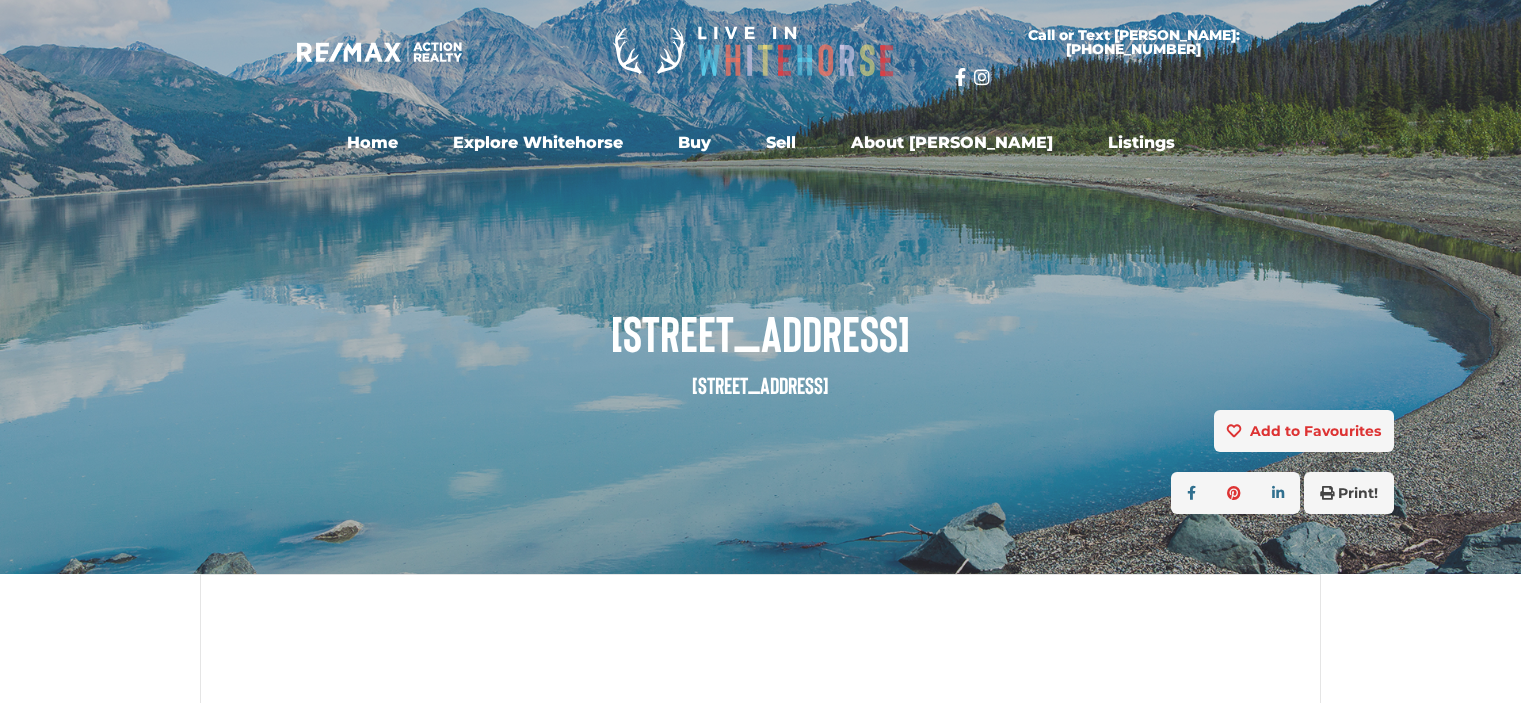 scroll, scrollTop: 0, scrollLeft: 0, axis: both 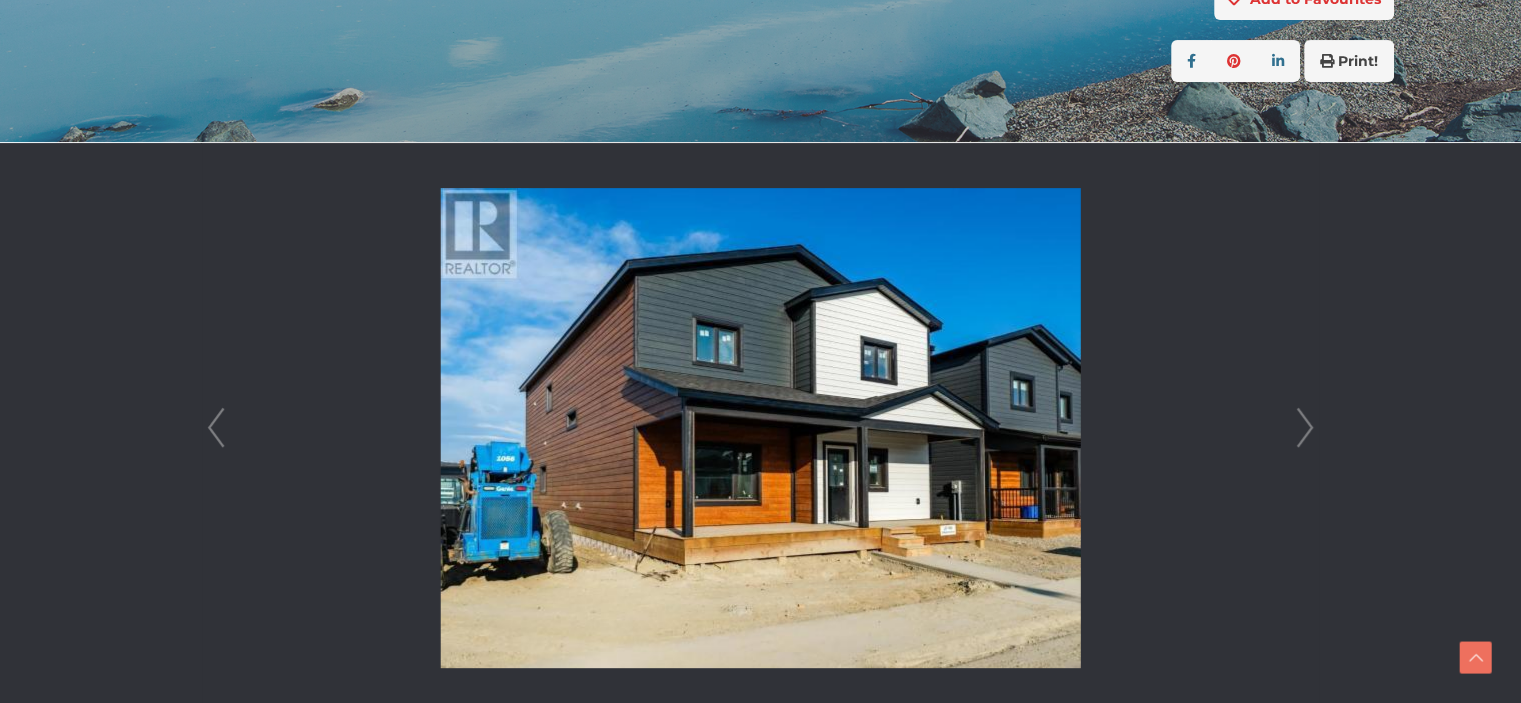 drag, startPoint x: 1529, startPoint y: 54, endPoint x: 1534, endPoint y: 113, distance: 59.211487 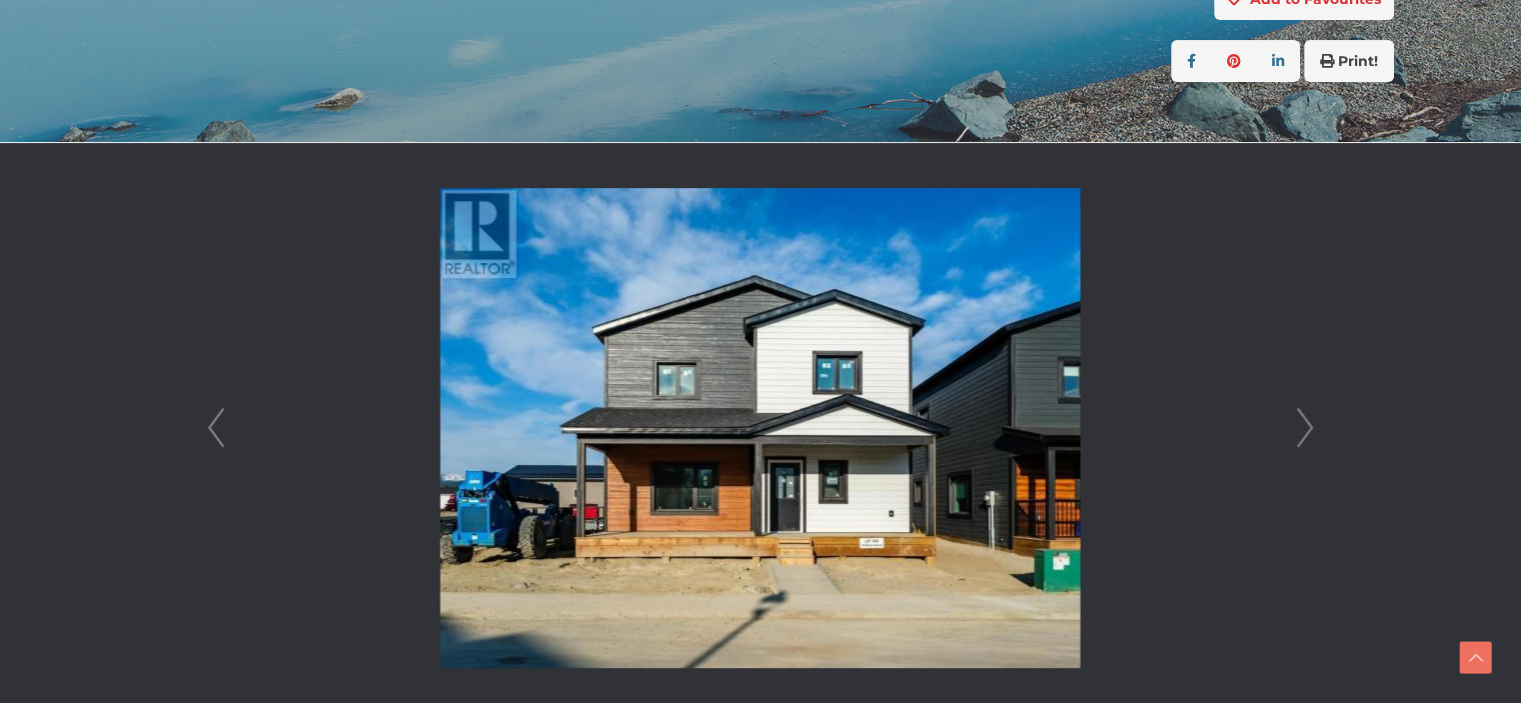 click on "Next" at bounding box center (1305, 428) 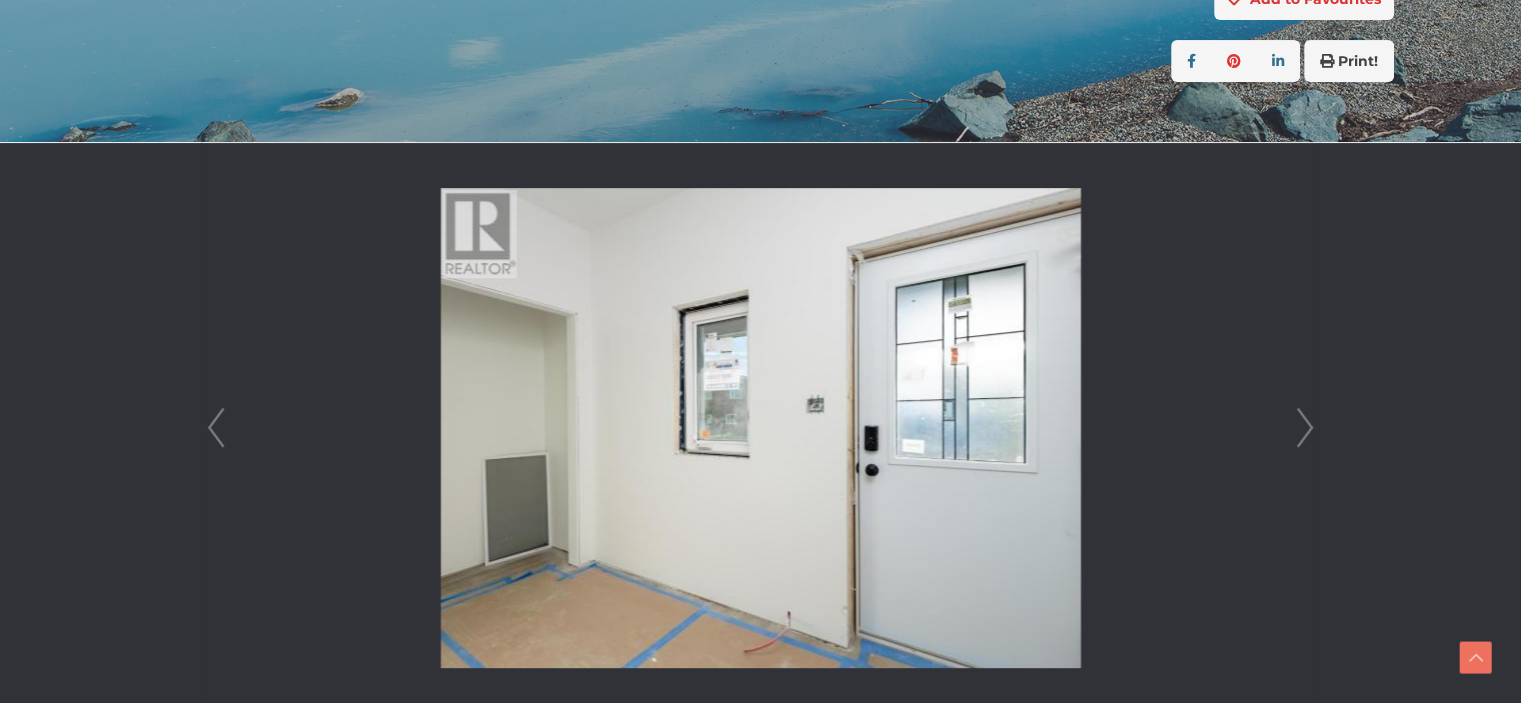 click on "Next" at bounding box center [1305, 428] 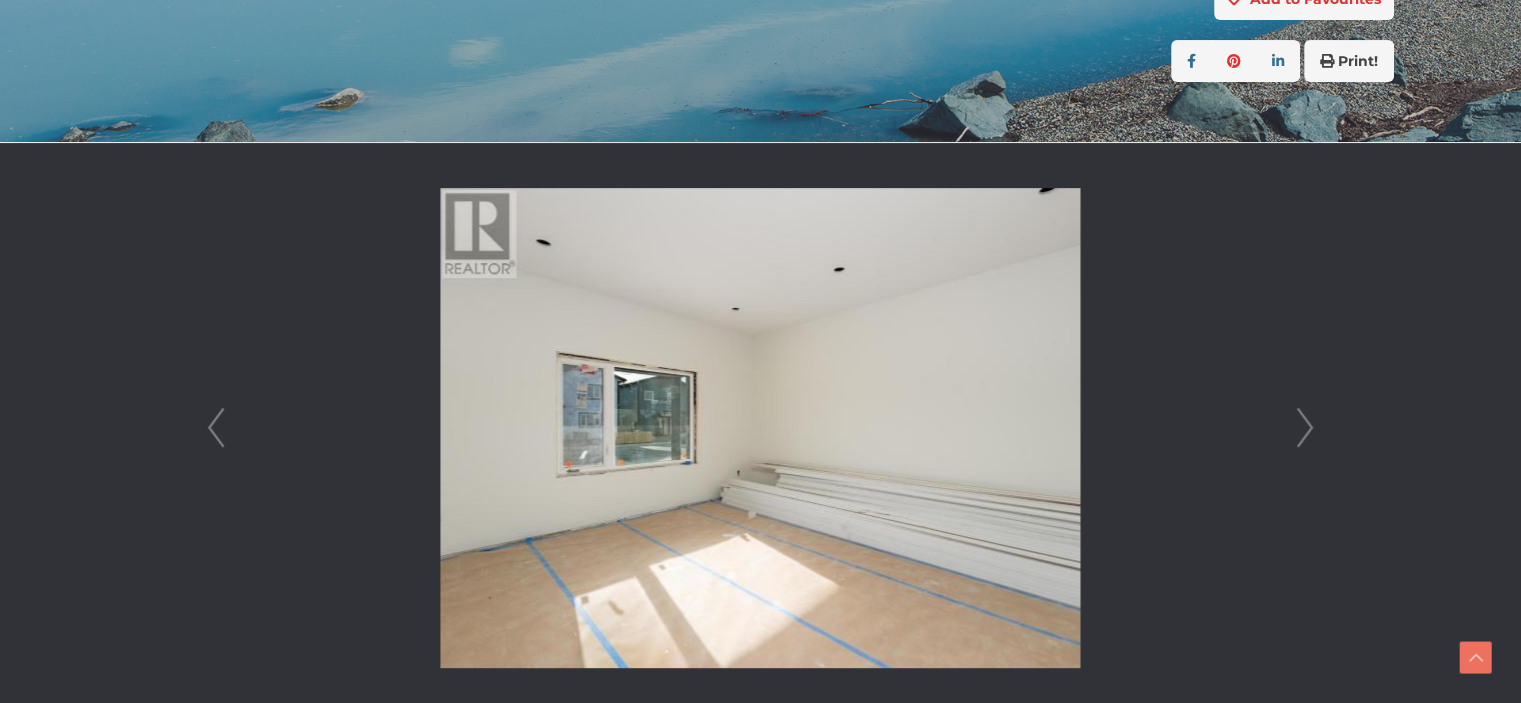 click on "Next" at bounding box center [1305, 428] 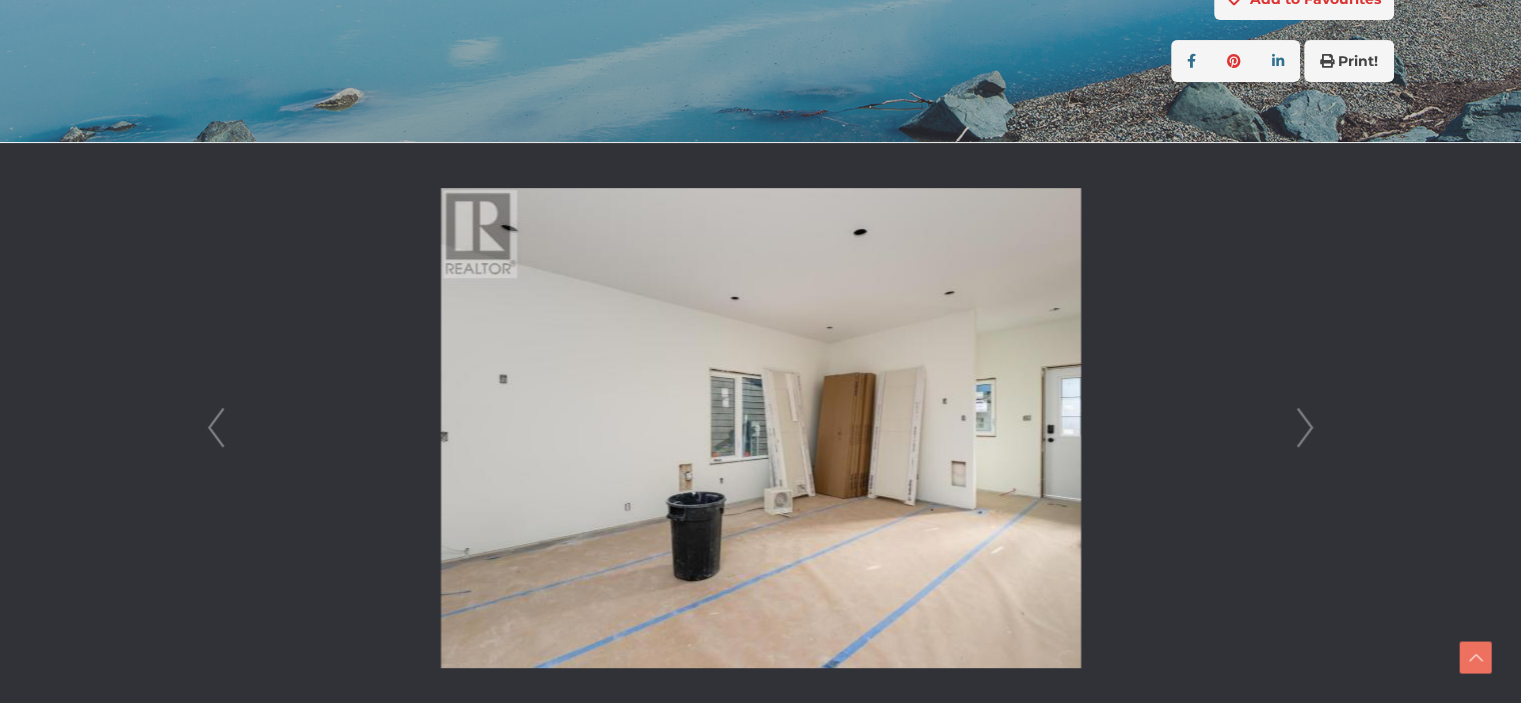 click on "Next" at bounding box center [1305, 428] 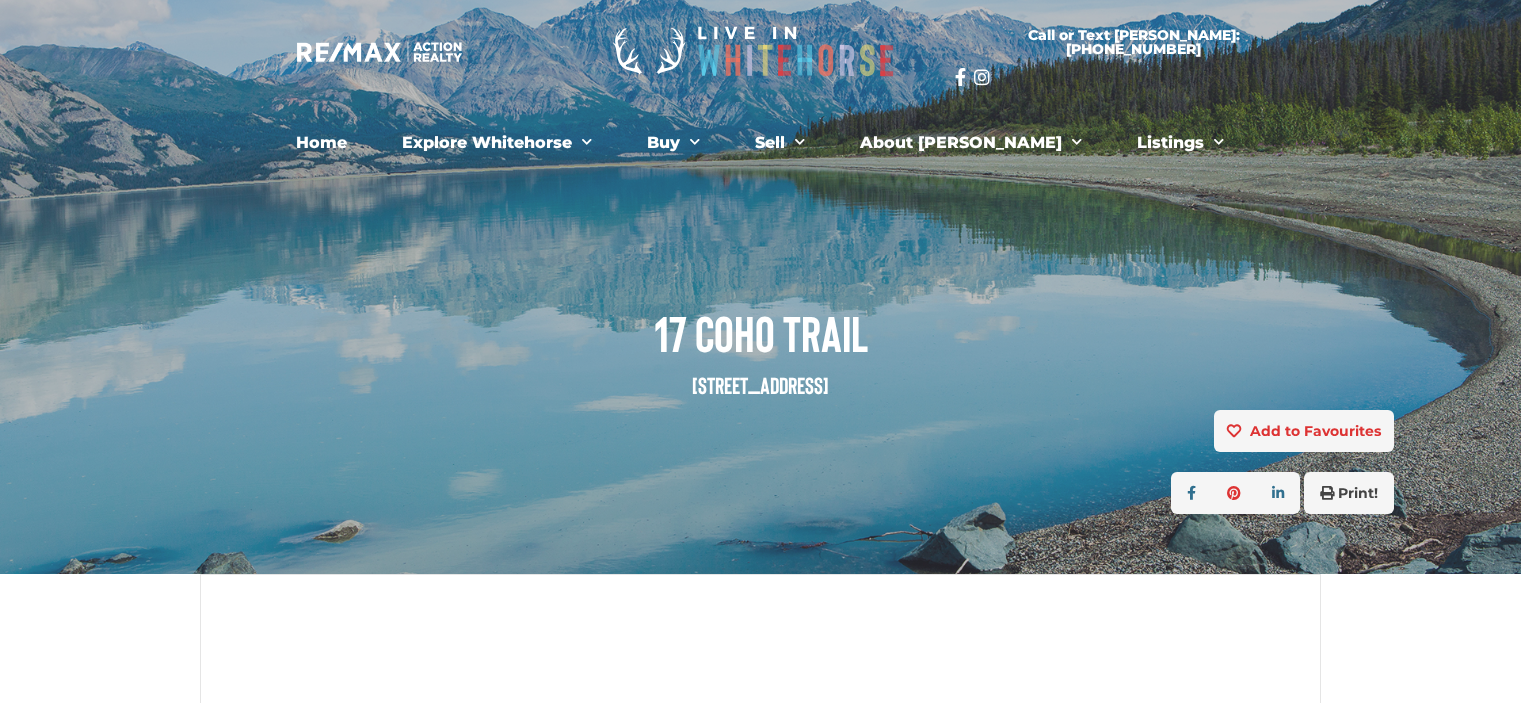 scroll, scrollTop: 0, scrollLeft: 0, axis: both 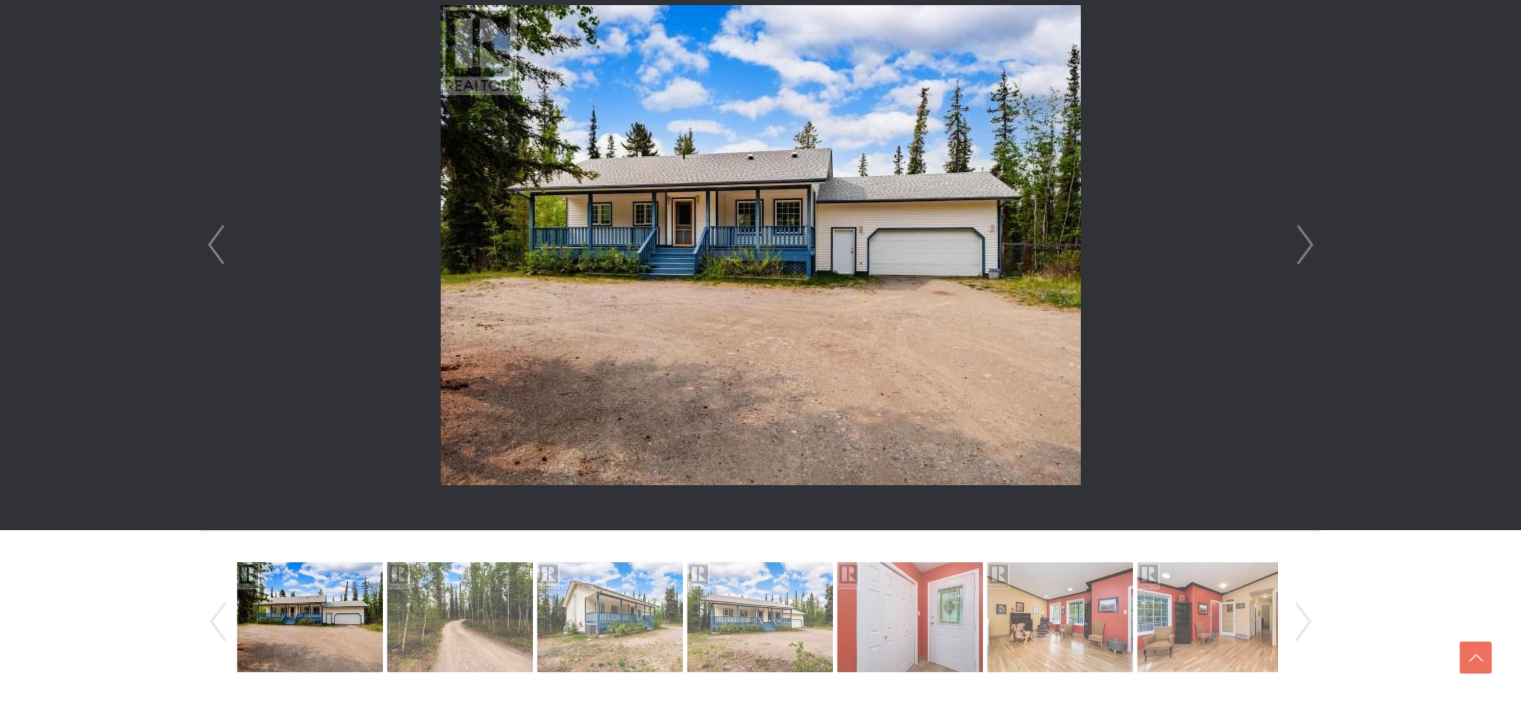 drag, startPoint x: 1529, startPoint y: 55, endPoint x: 1535, endPoint y: 123, distance: 68.26419 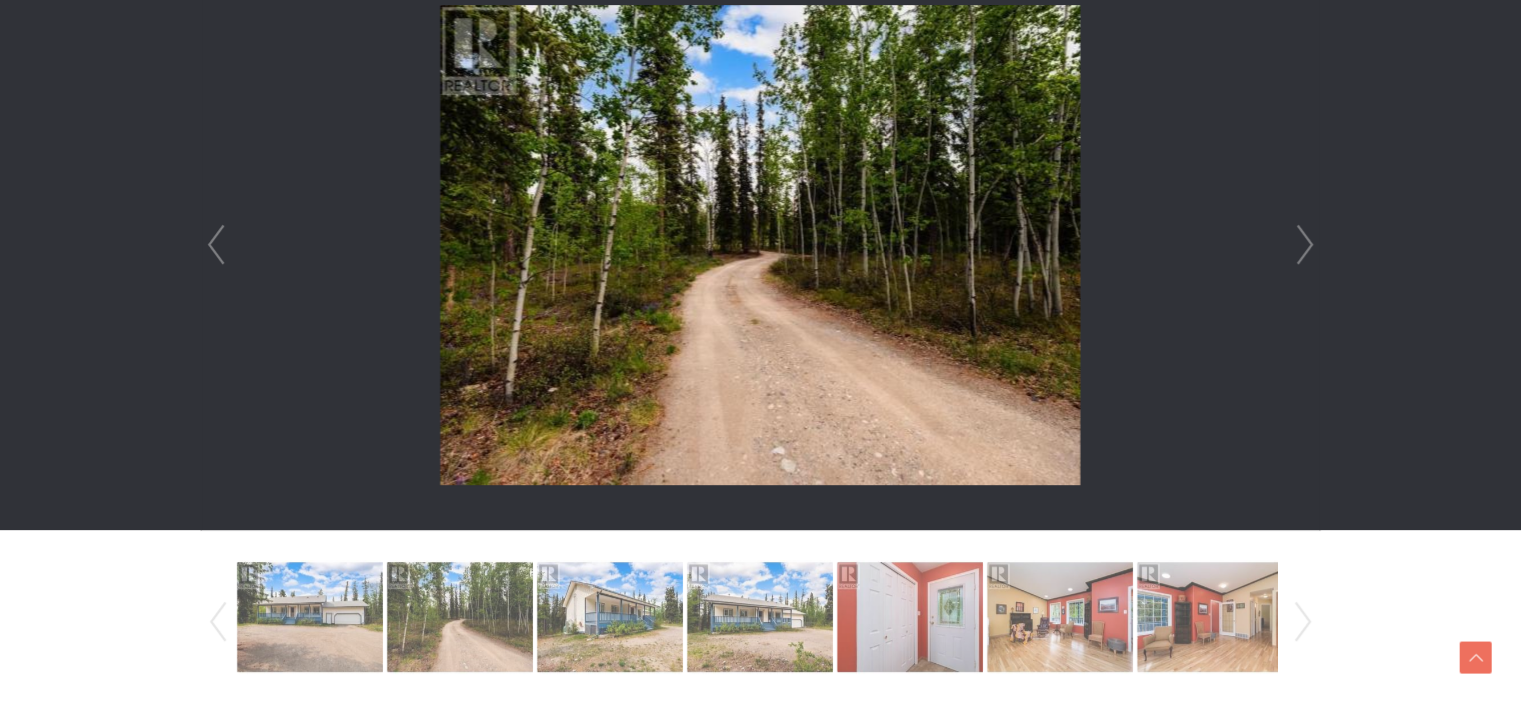 click on "Next" at bounding box center (1305, 245) 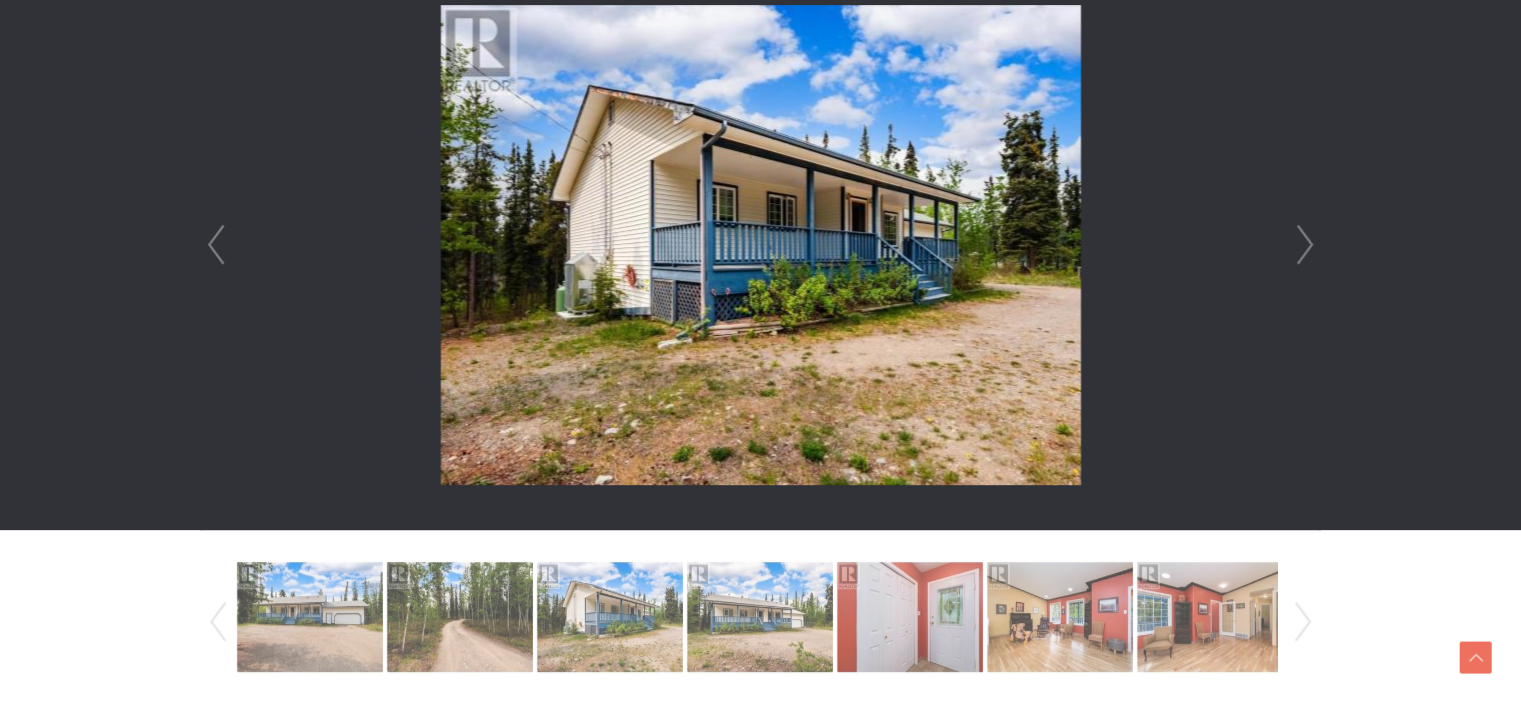 click on "Next" at bounding box center [1305, 245] 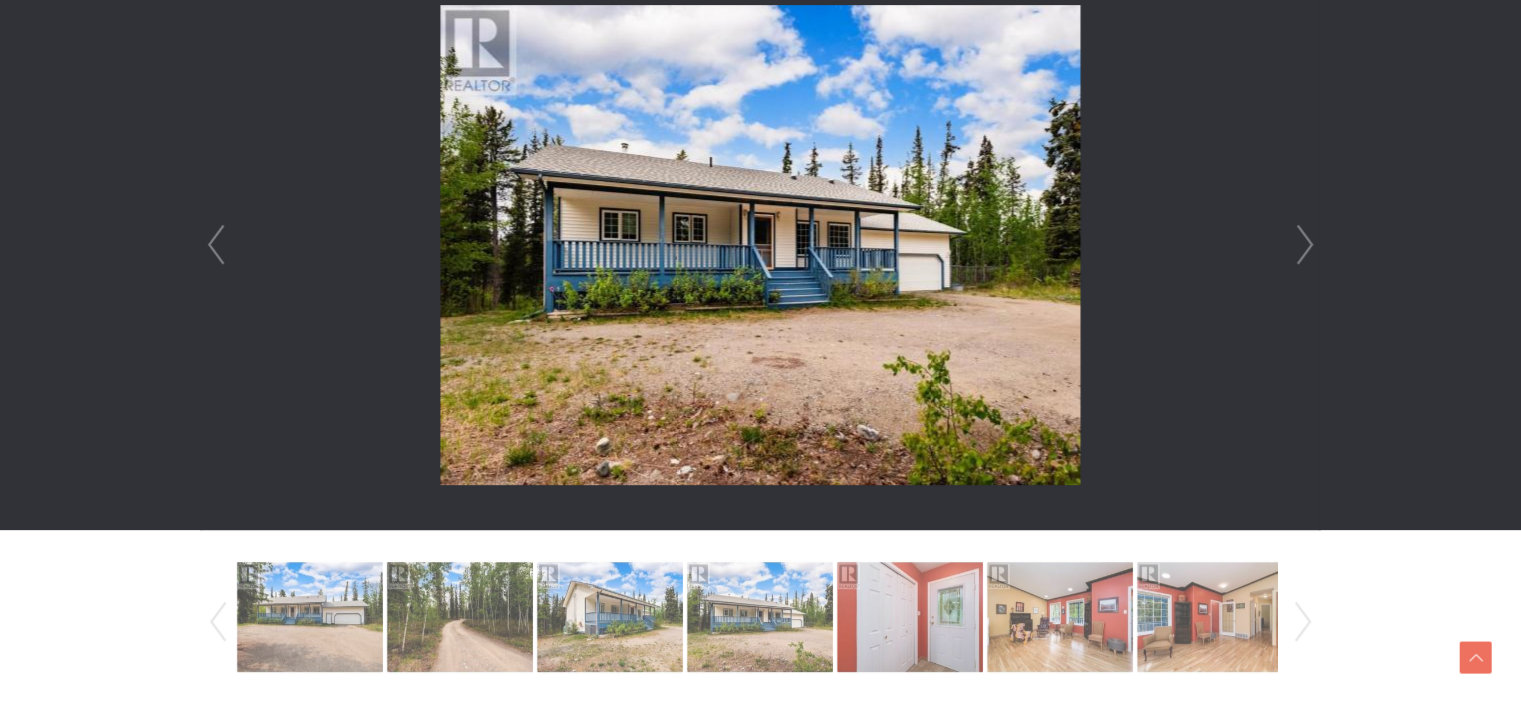 click on "Next" at bounding box center (1305, 245) 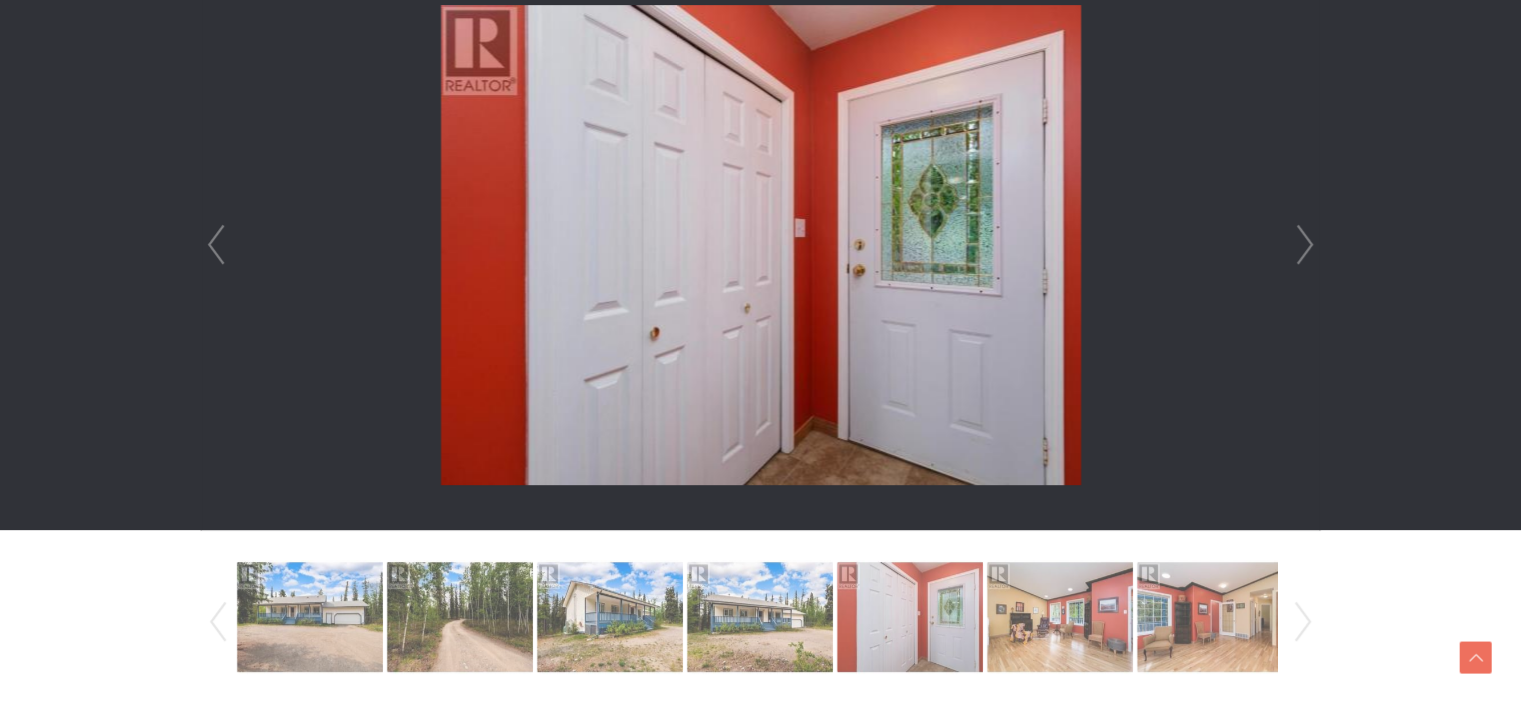 click on "Next" at bounding box center [1305, 245] 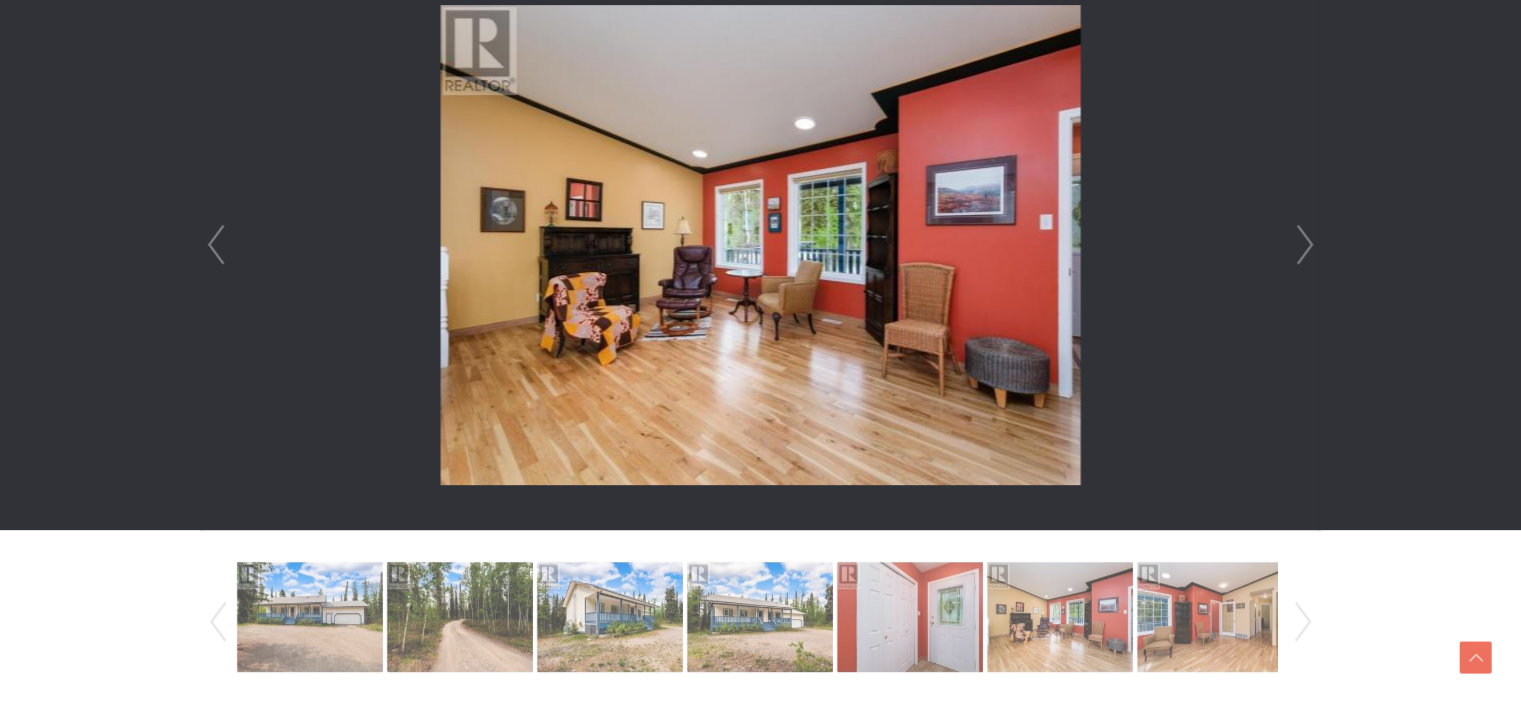 click on "Next" at bounding box center [1305, 245] 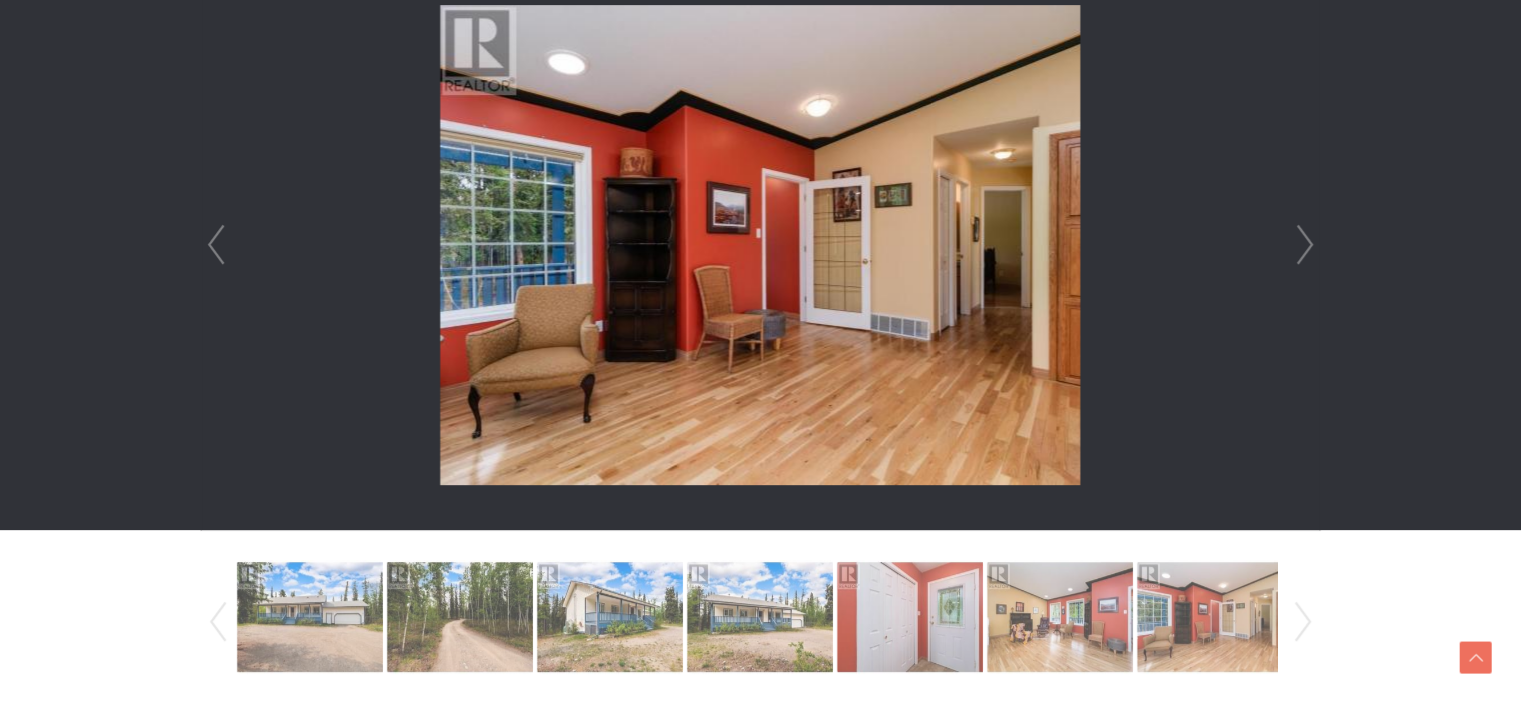 click on "Next" at bounding box center [1305, 245] 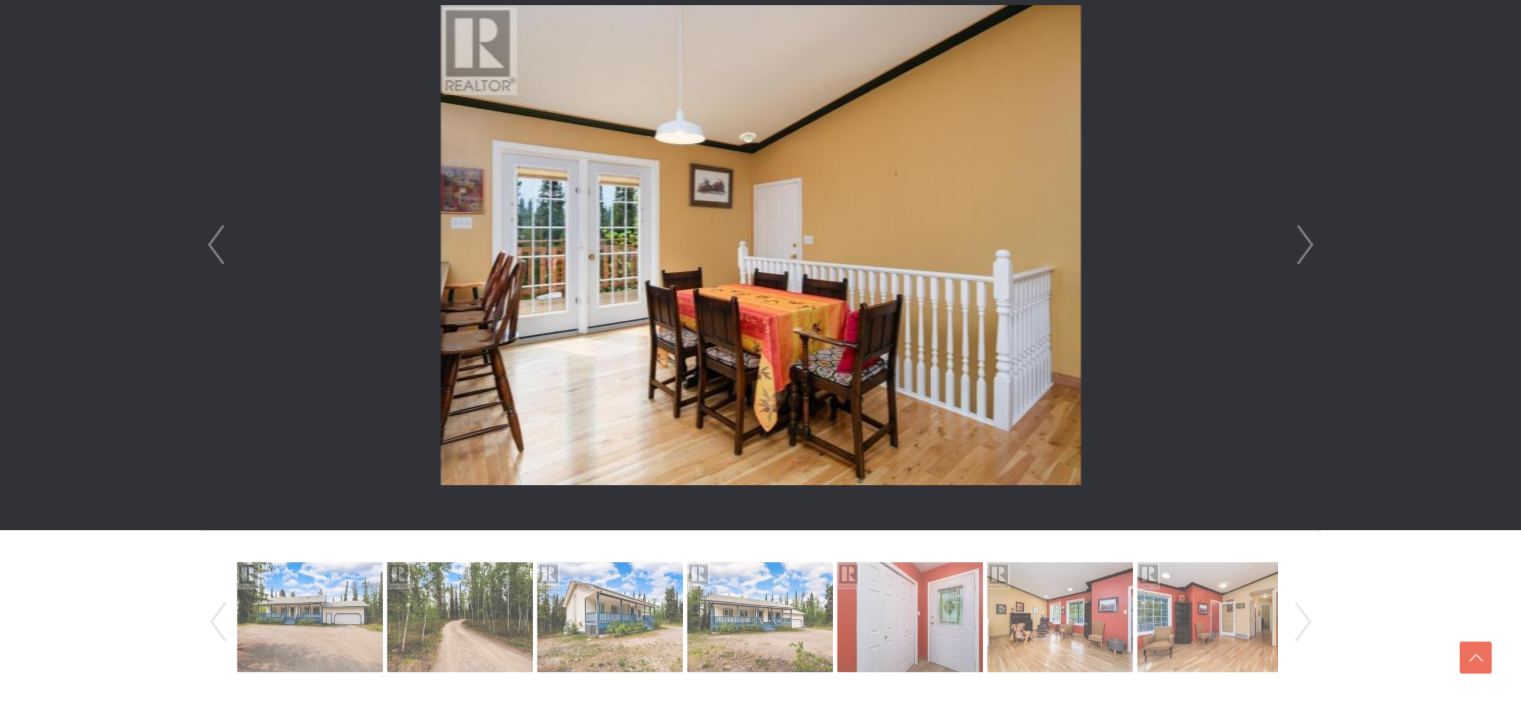 click on "Next" at bounding box center [1305, 245] 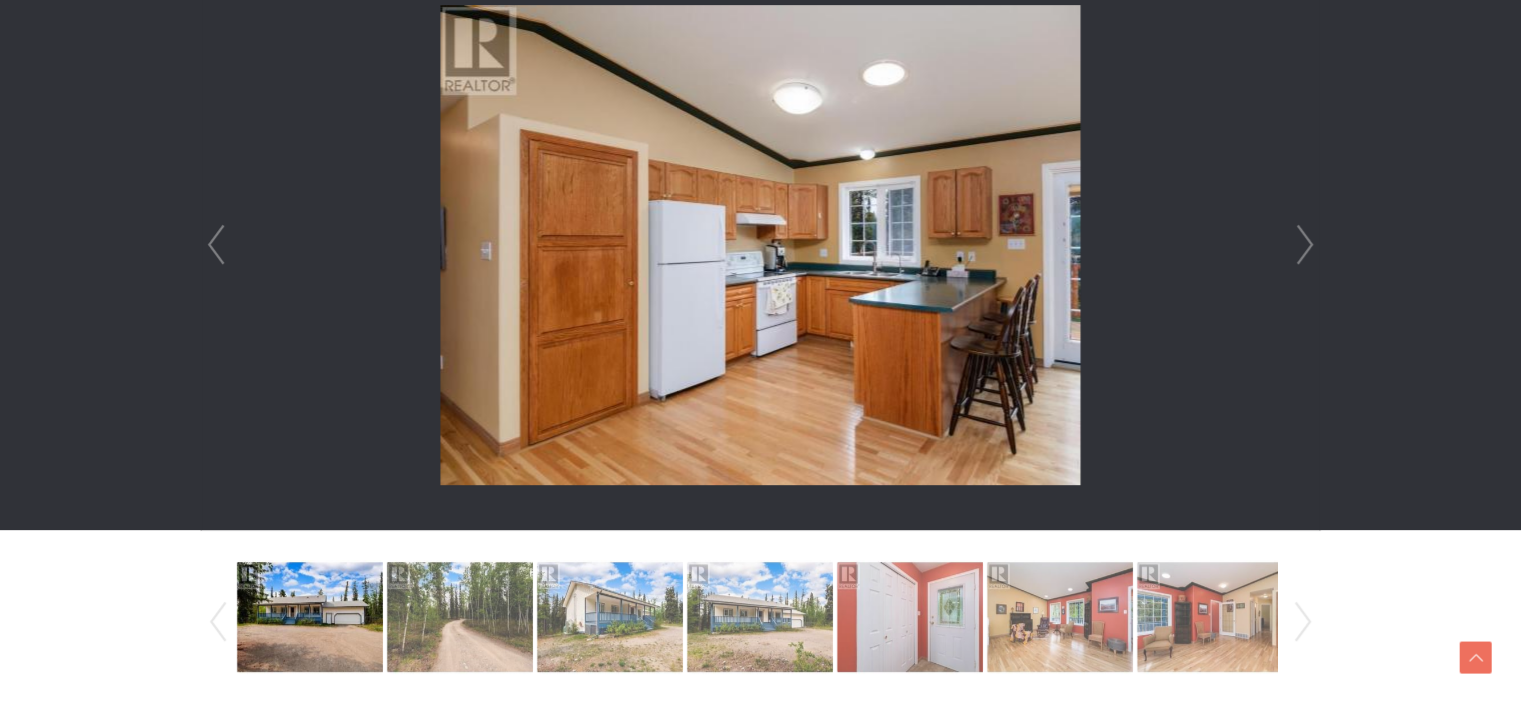 click on "Next" at bounding box center [1305, 245] 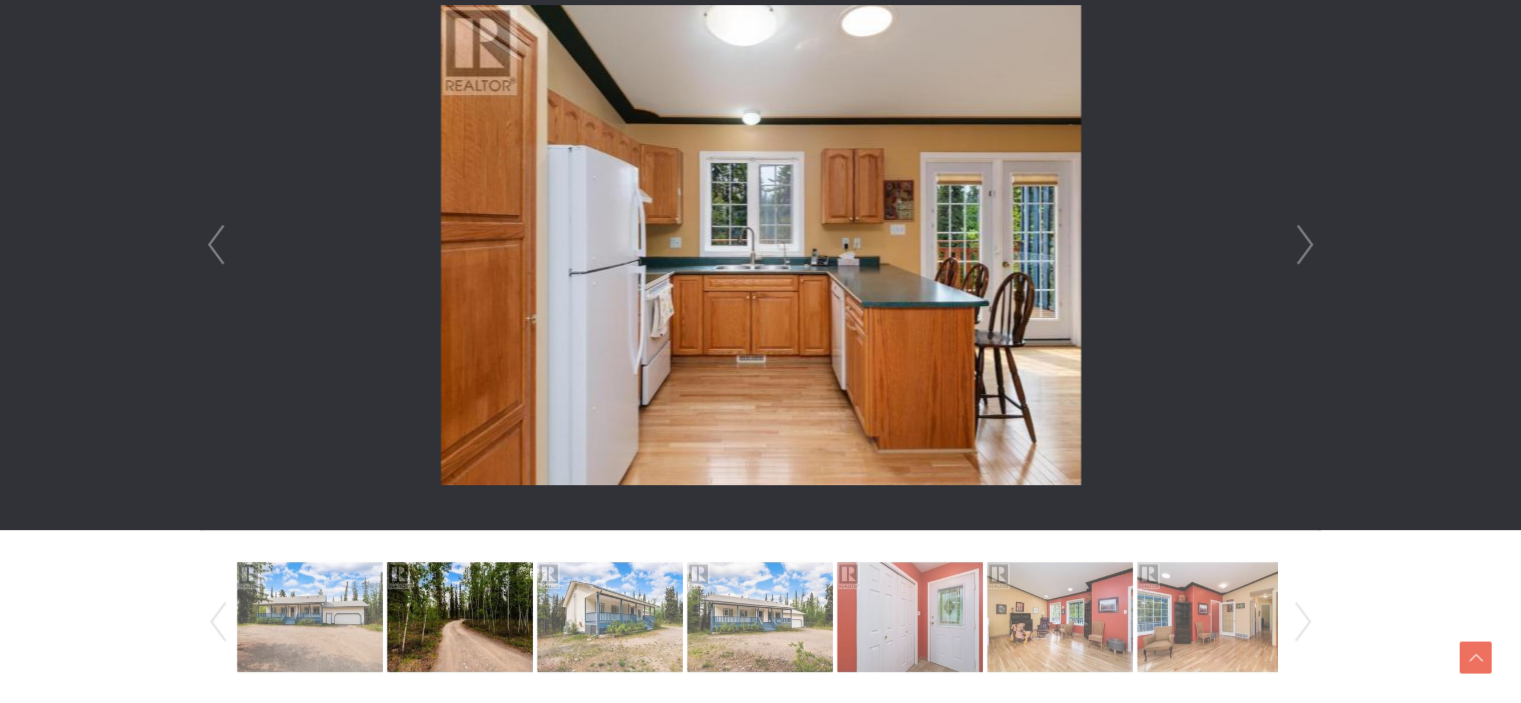 click on "Next" at bounding box center [1305, 245] 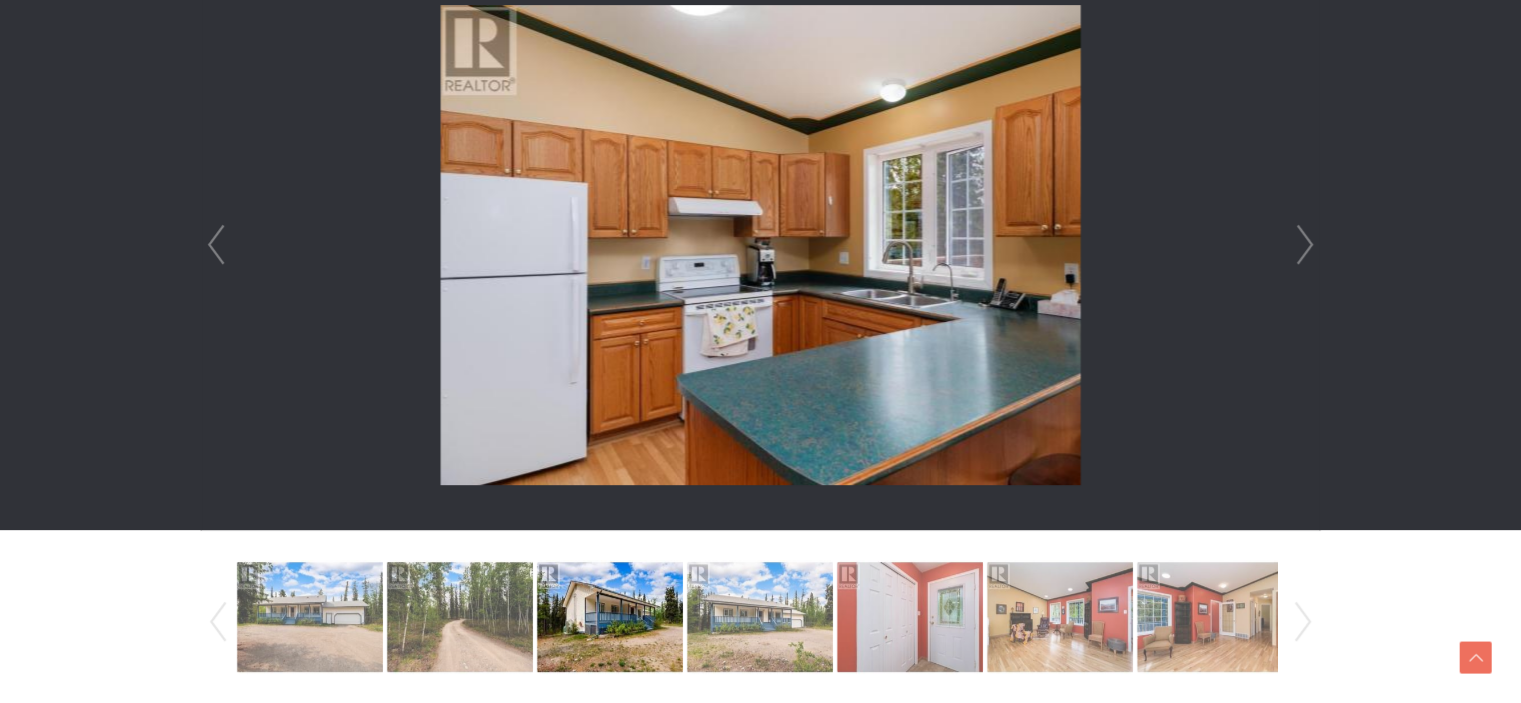click on "Next" at bounding box center (1305, 245) 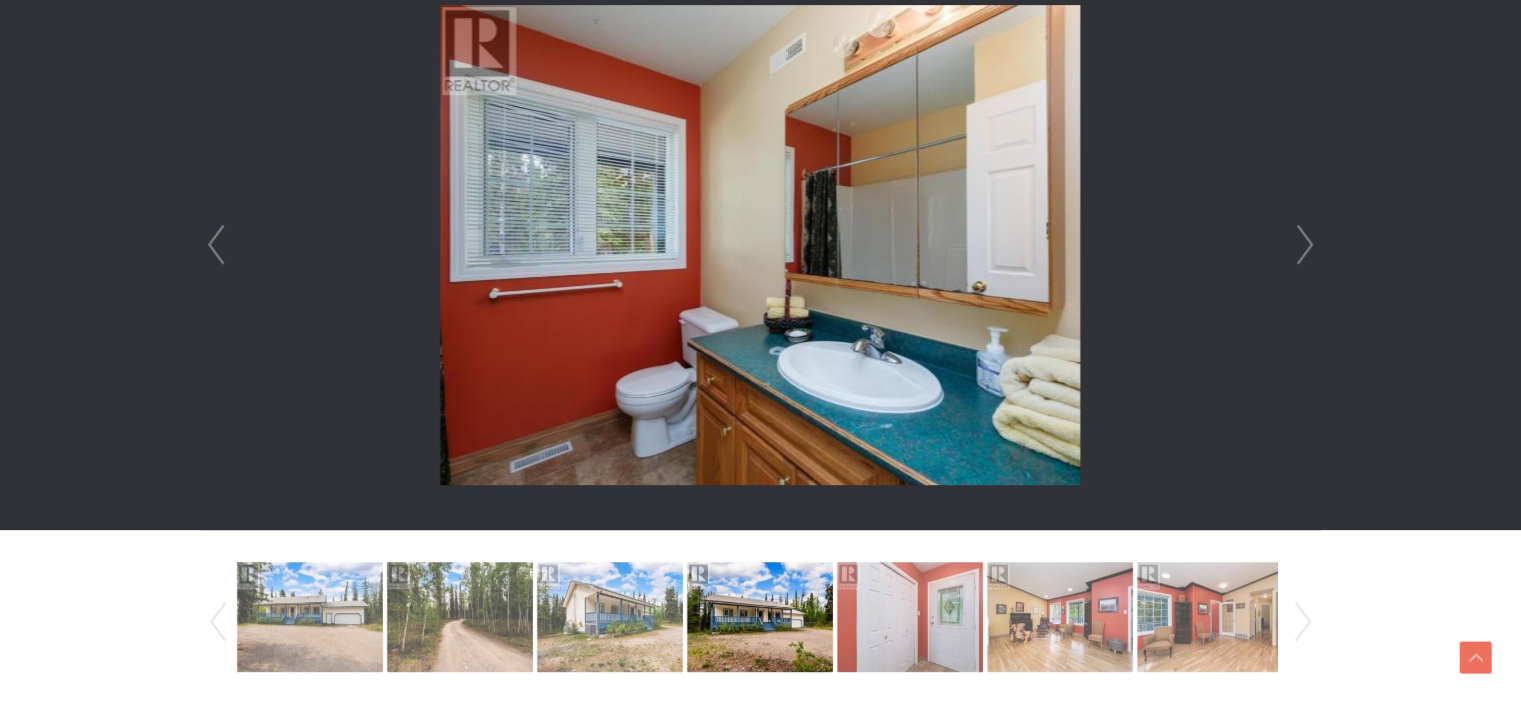 click on "Next" at bounding box center (1305, 245) 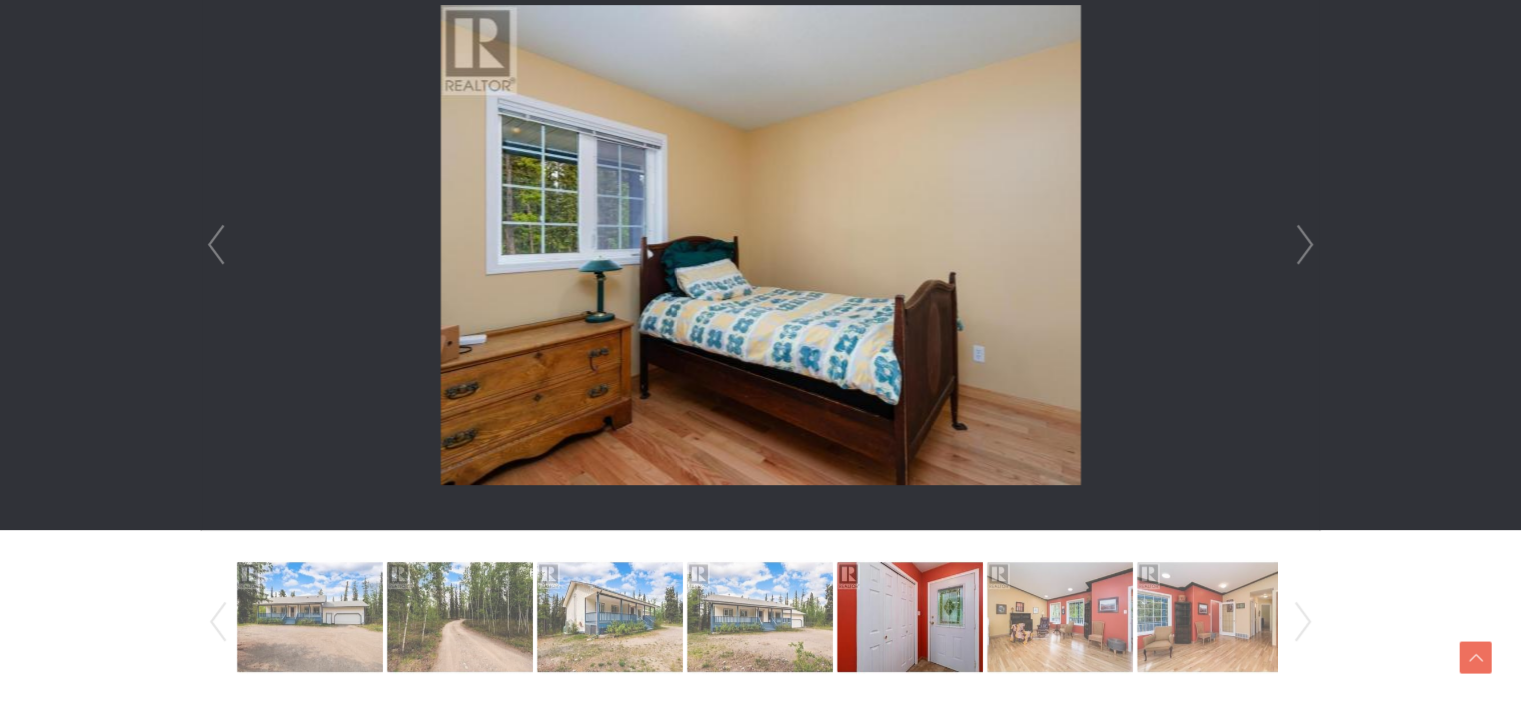 click on "Next" at bounding box center [1305, 245] 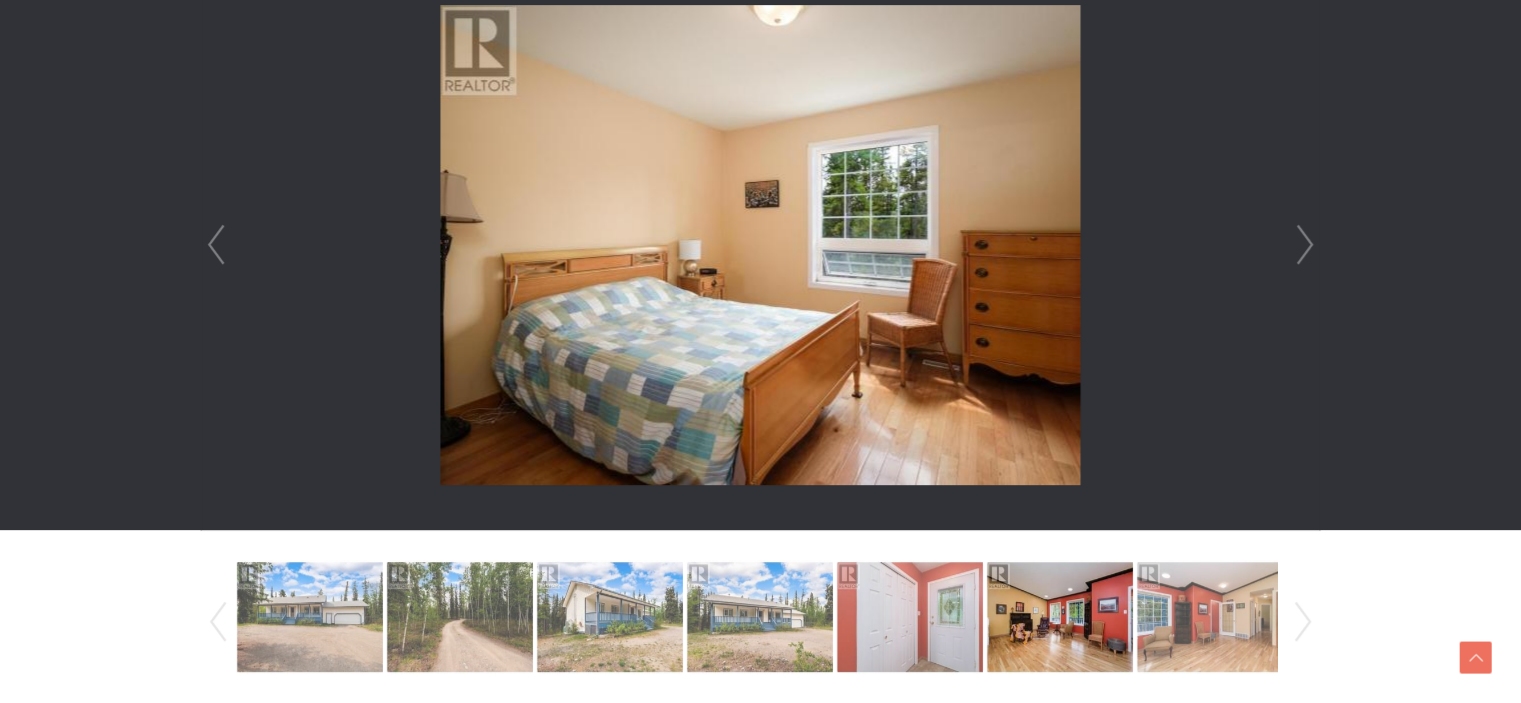 click on "Next" at bounding box center (1305, 245) 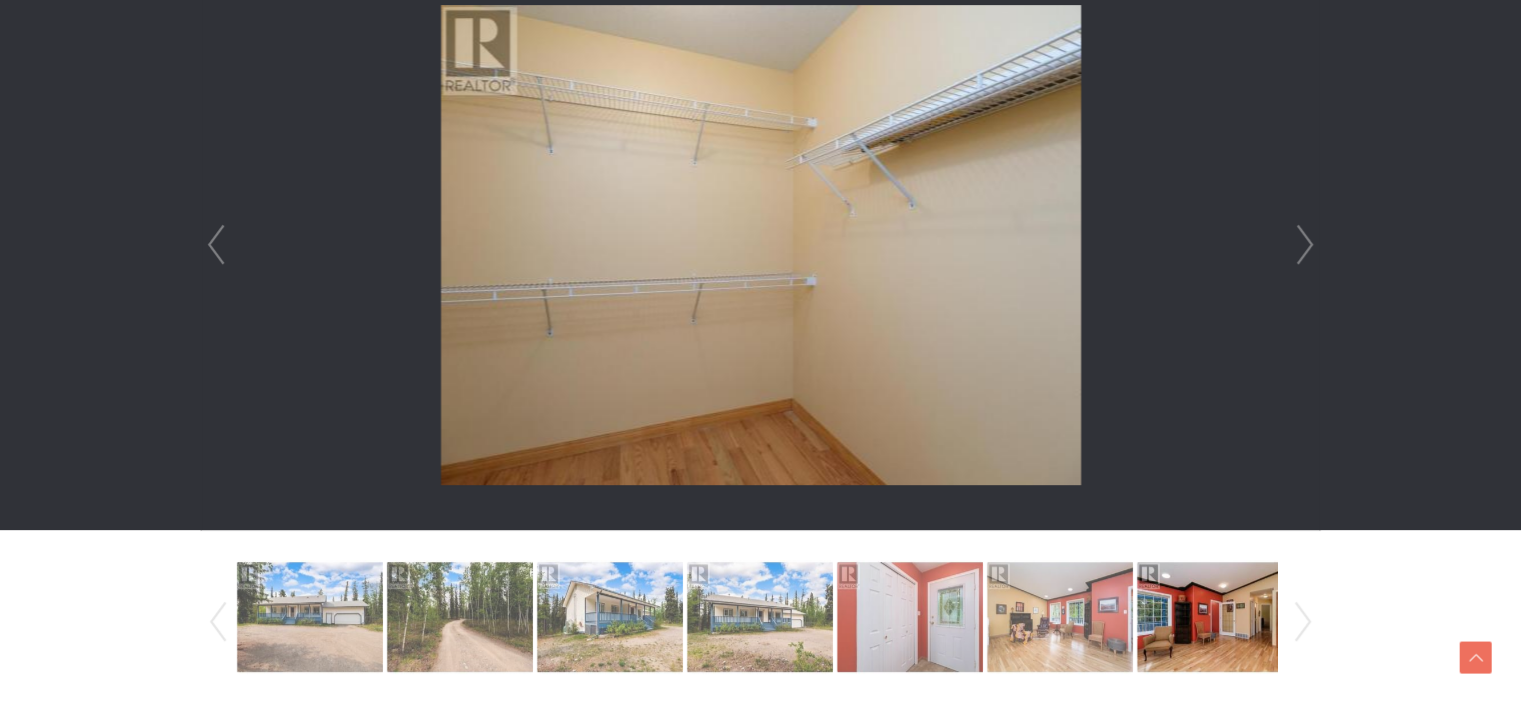click on "Next" at bounding box center [1305, 245] 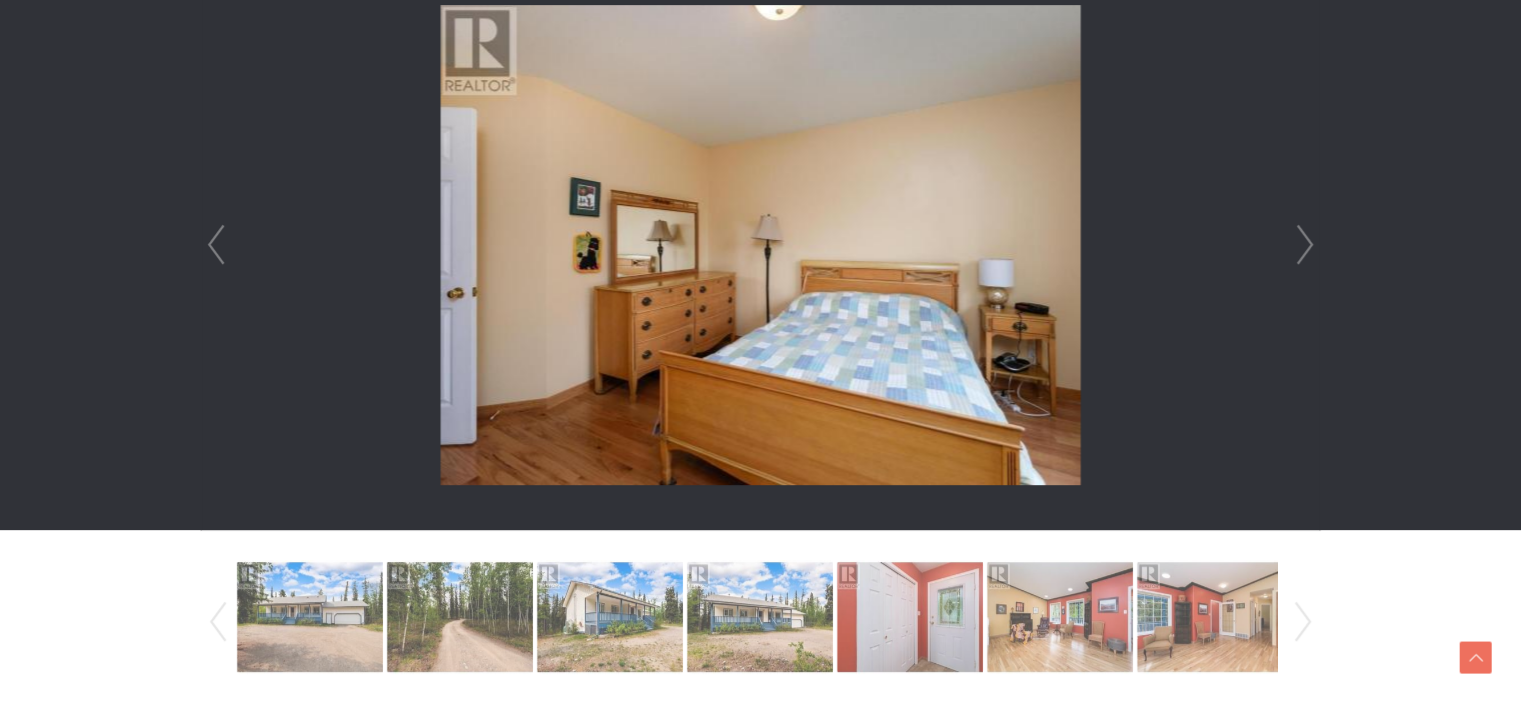 click on "Next" at bounding box center (1305, 245) 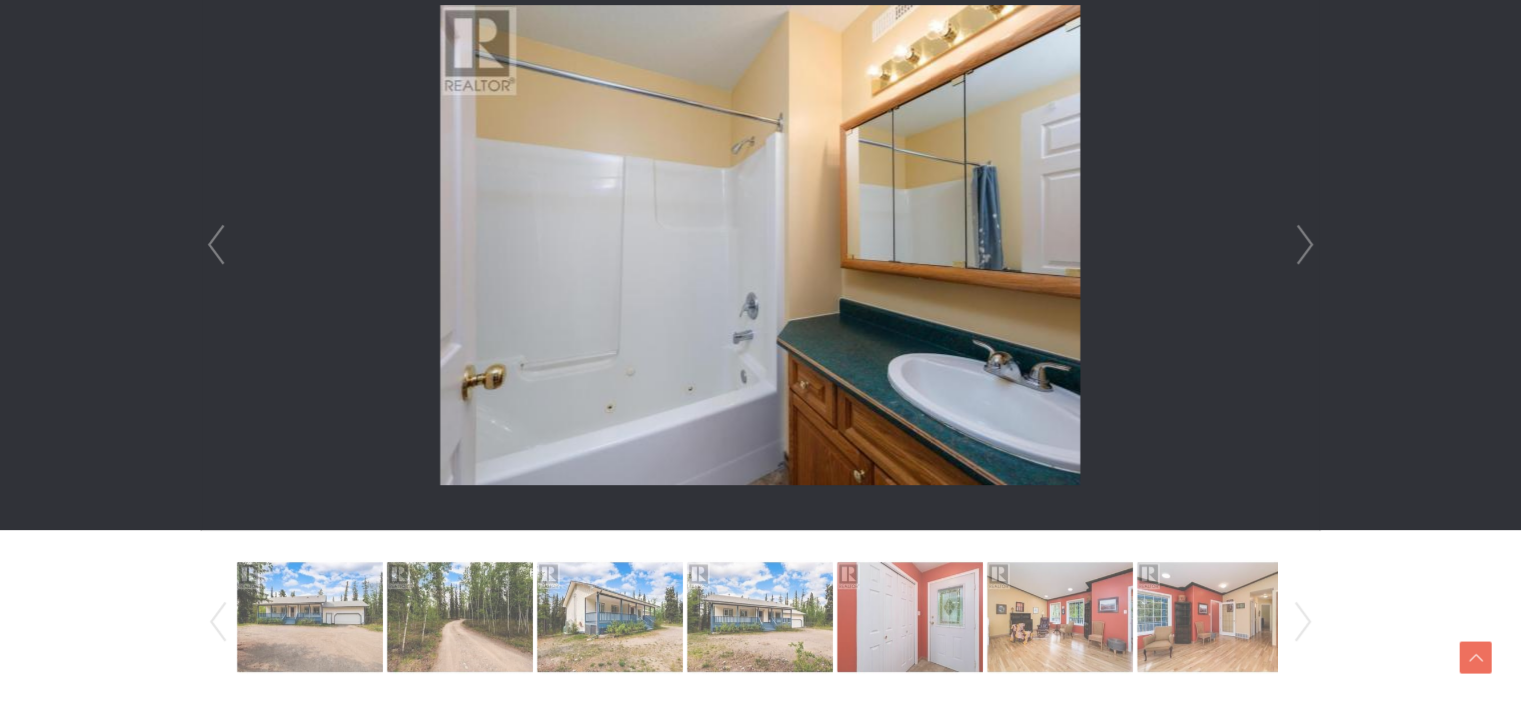 click on "Next" at bounding box center (1305, 245) 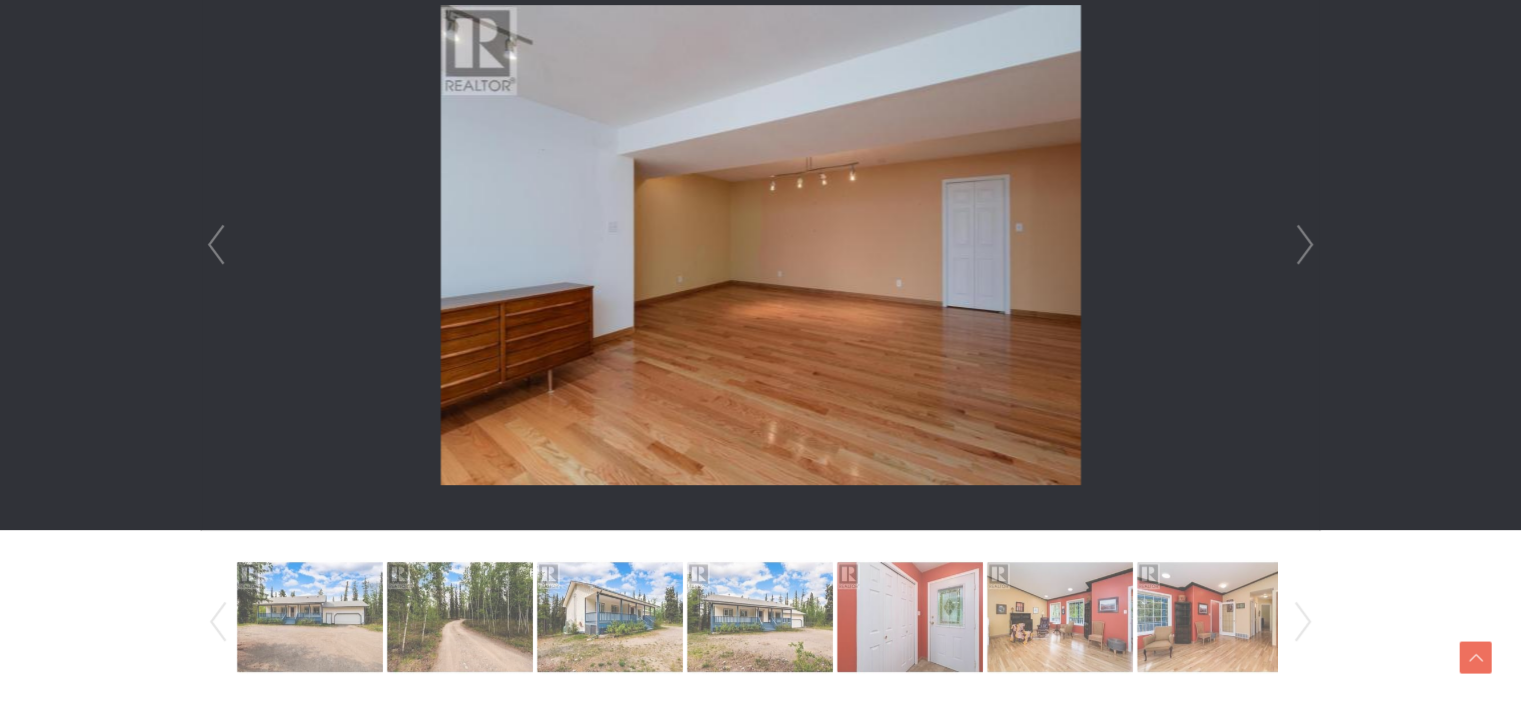 click on "Next" at bounding box center [1305, 245] 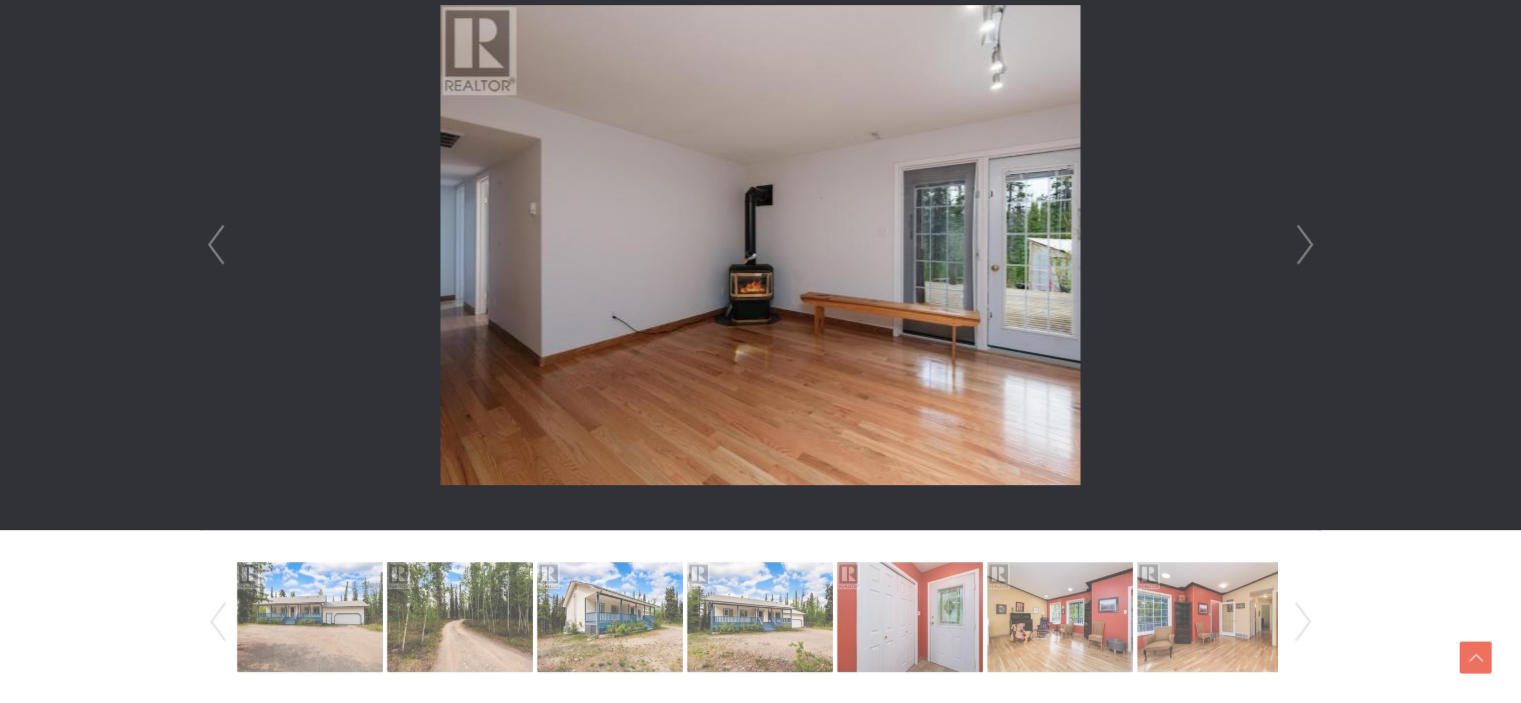 click on "Next" at bounding box center (1305, 245) 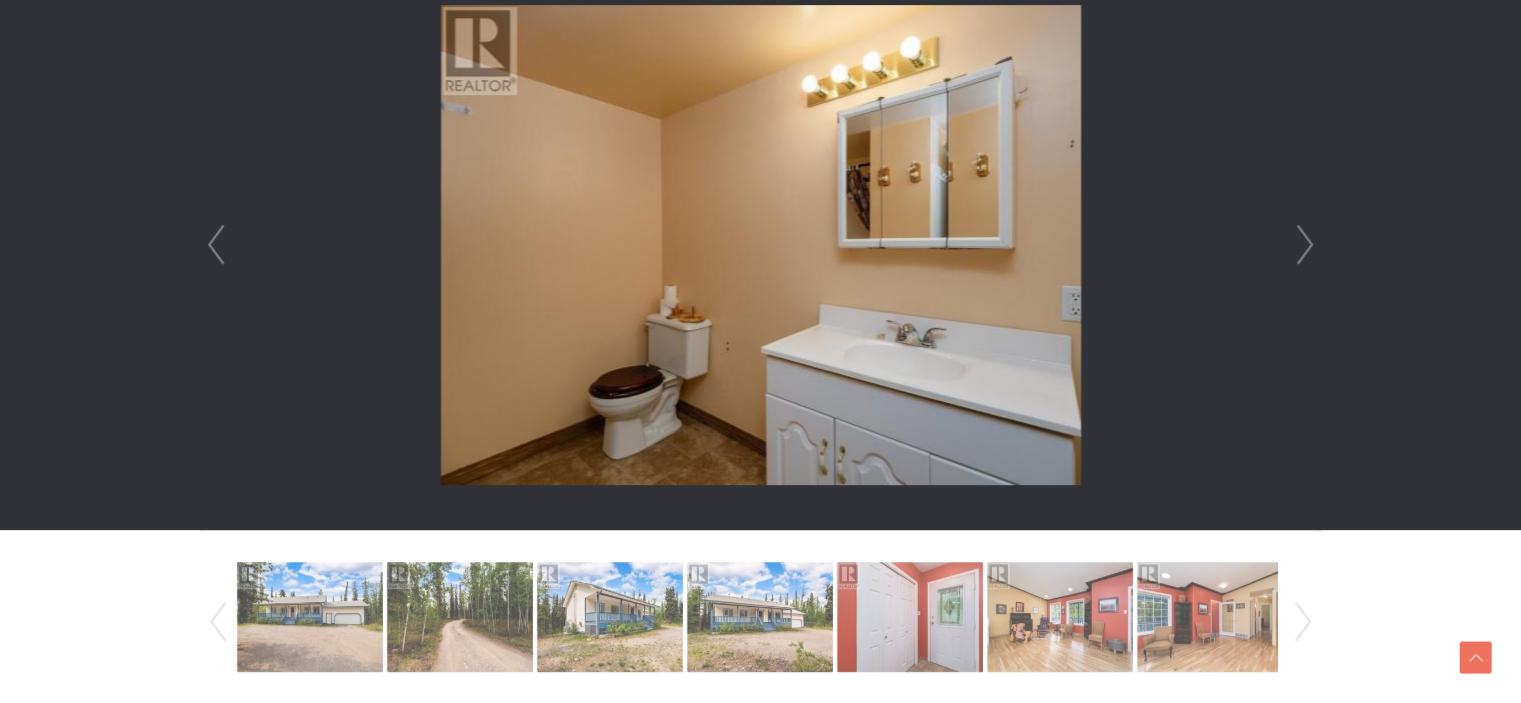 click on "Next" at bounding box center (1305, 245) 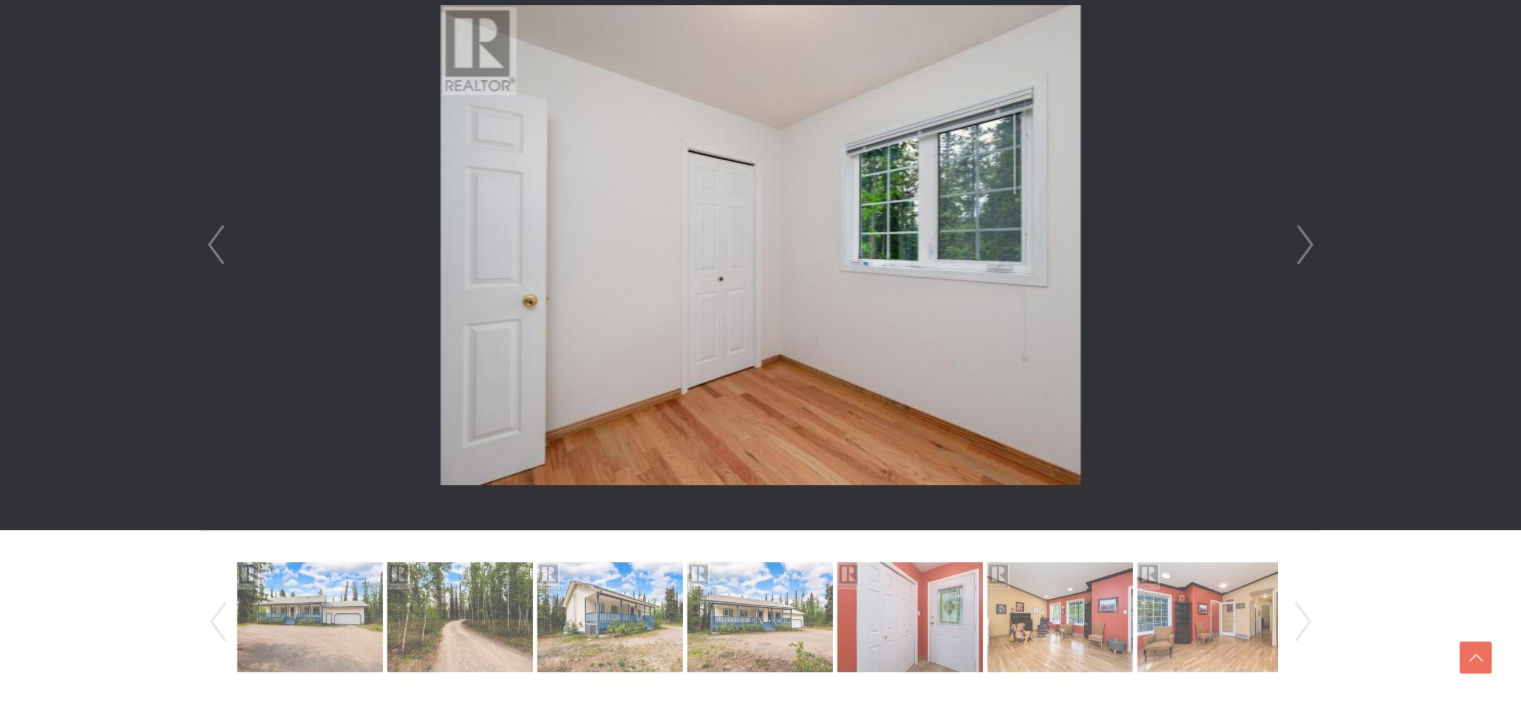 click on "Next" at bounding box center [1305, 245] 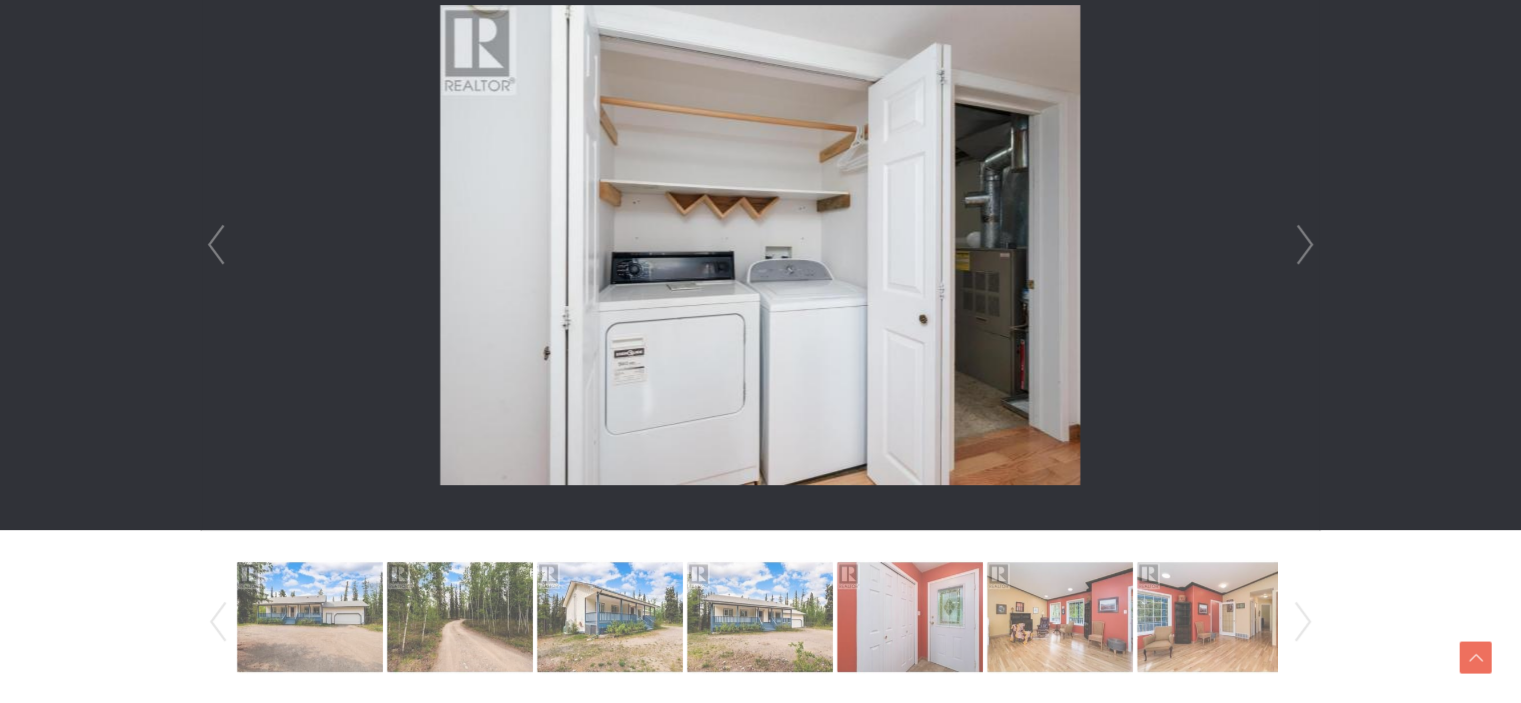 click on "Next" at bounding box center (1305, 245) 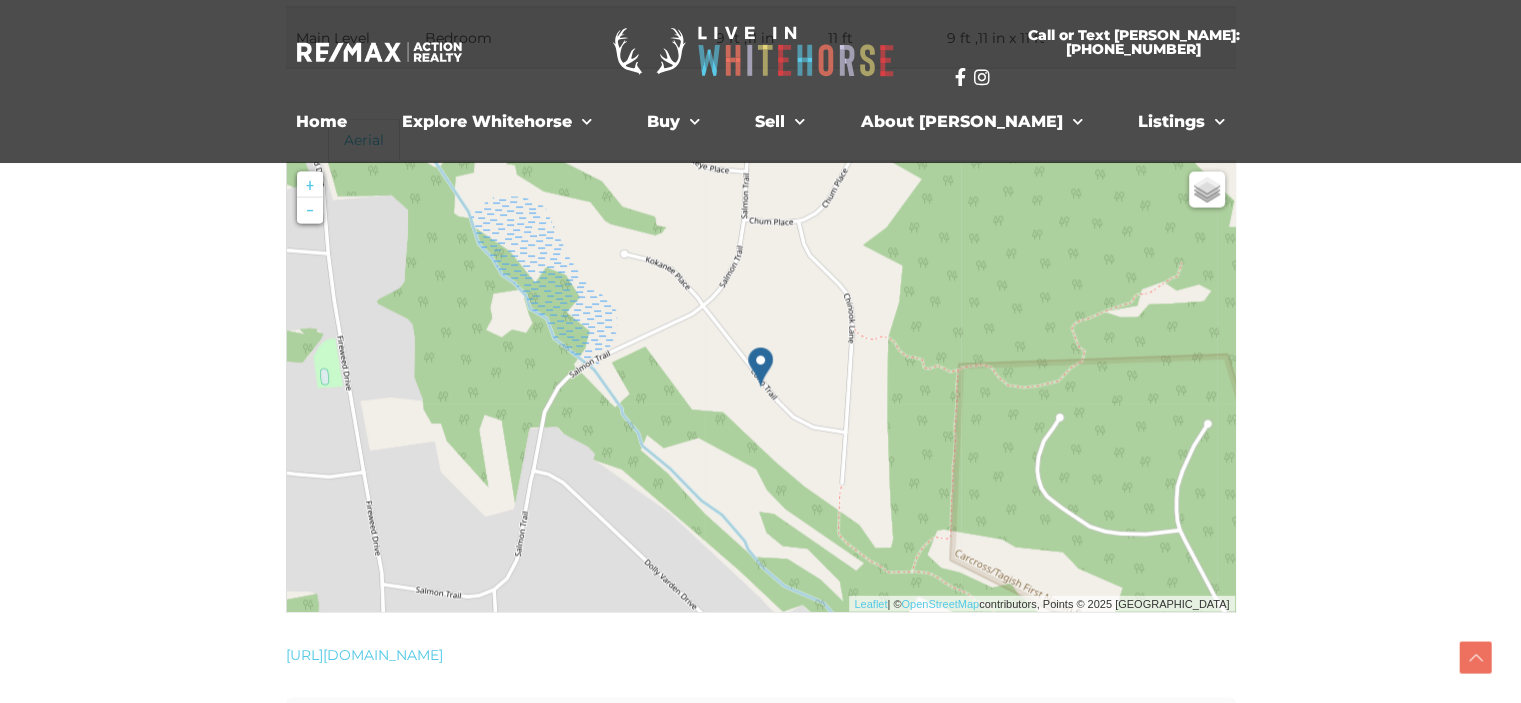 scroll, scrollTop: 3798, scrollLeft: 0, axis: vertical 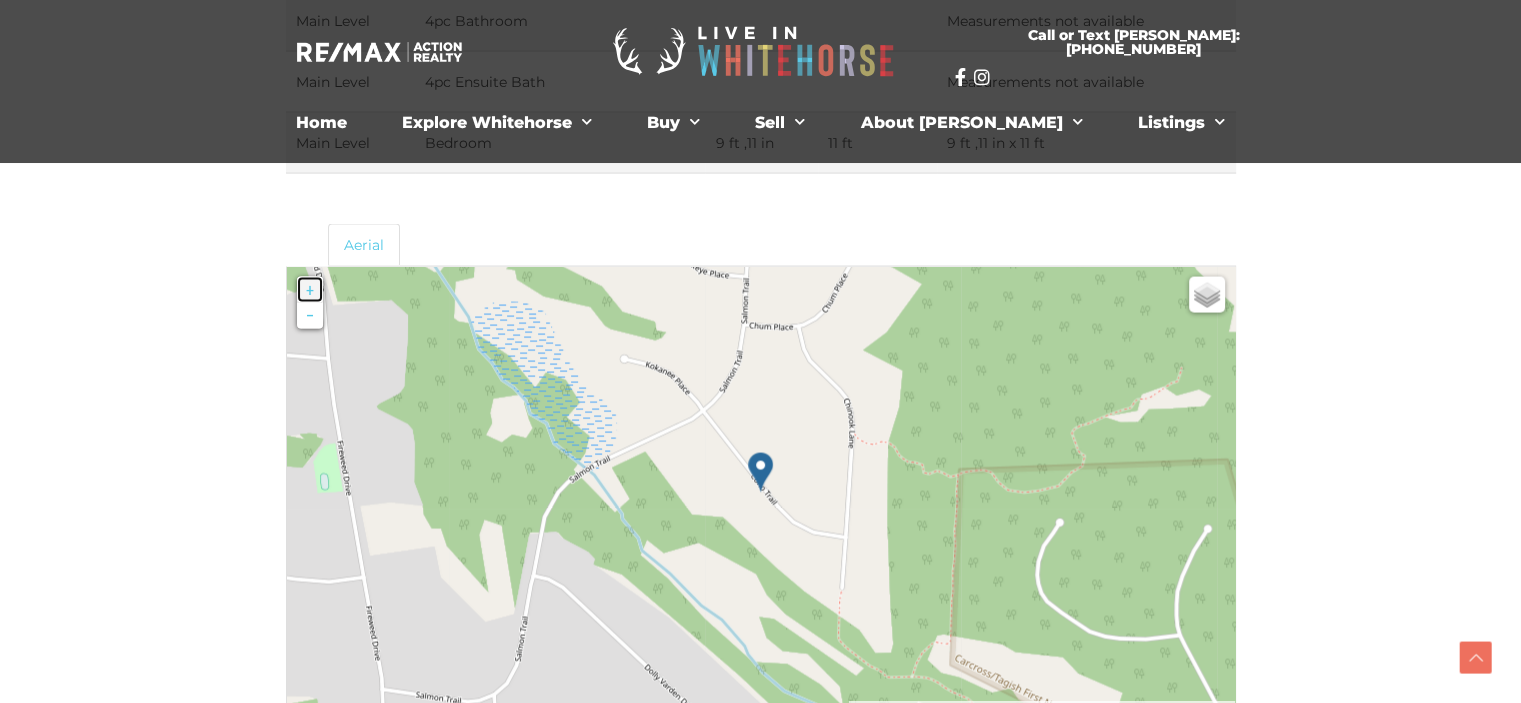 click on "+" at bounding box center [310, 289] 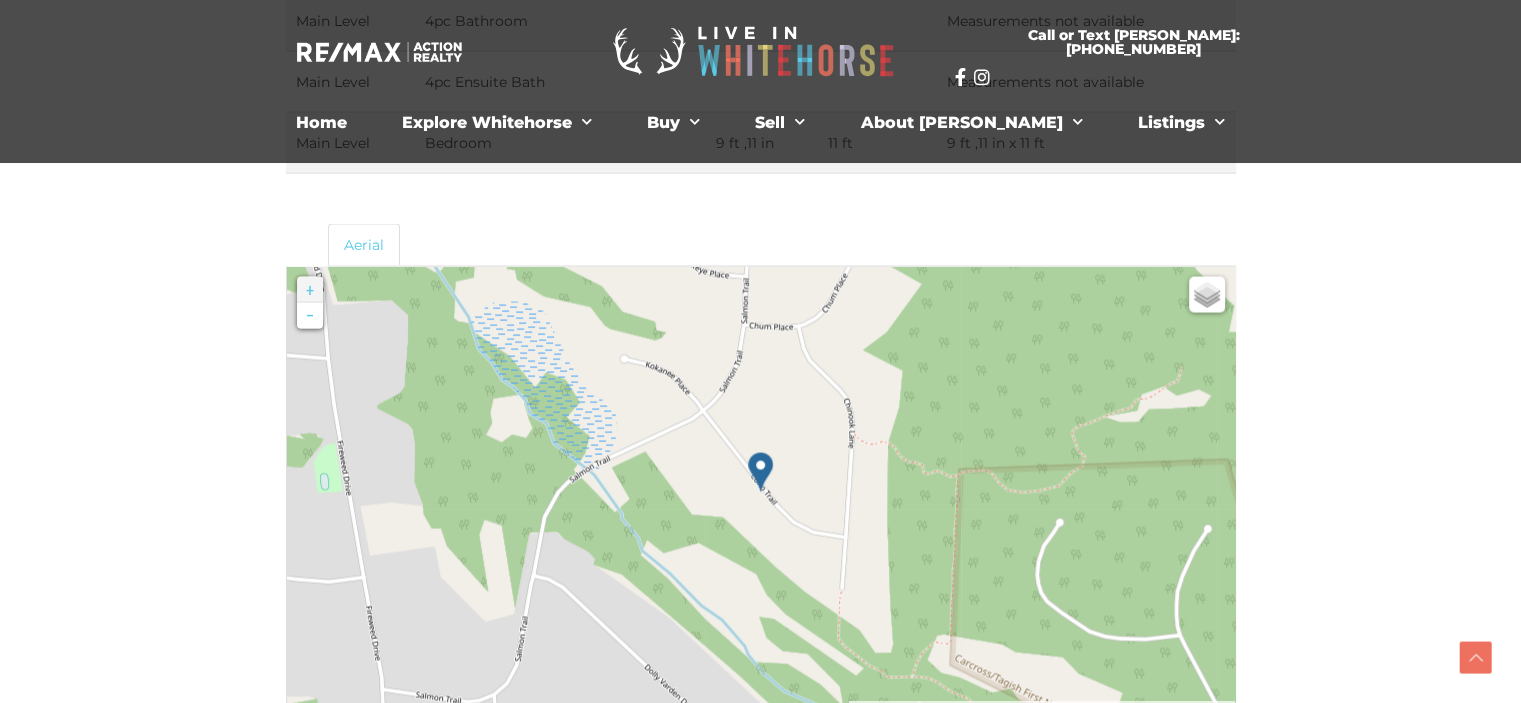 scroll, scrollTop: 3803, scrollLeft: 0, axis: vertical 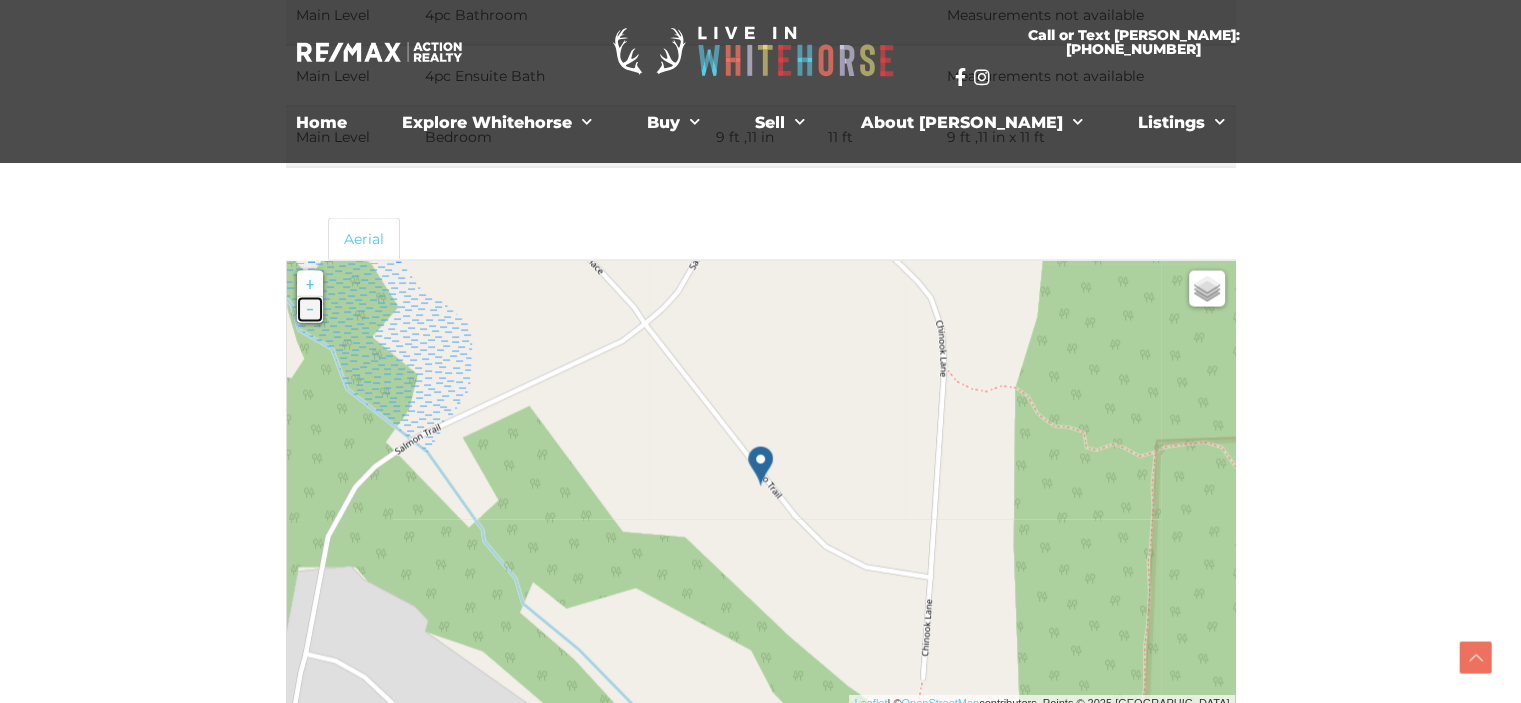 click on "-" at bounding box center (310, 310) 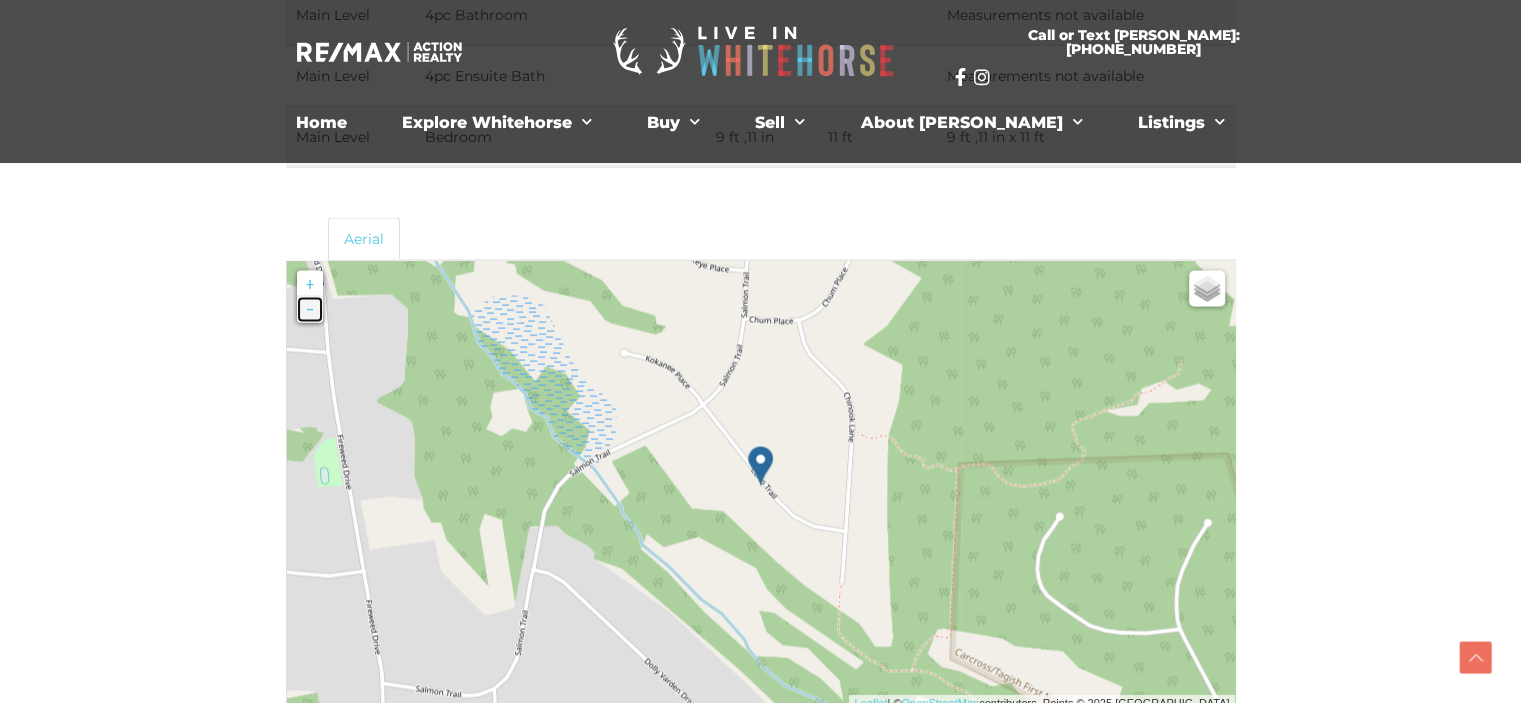 click on "-" at bounding box center [310, 310] 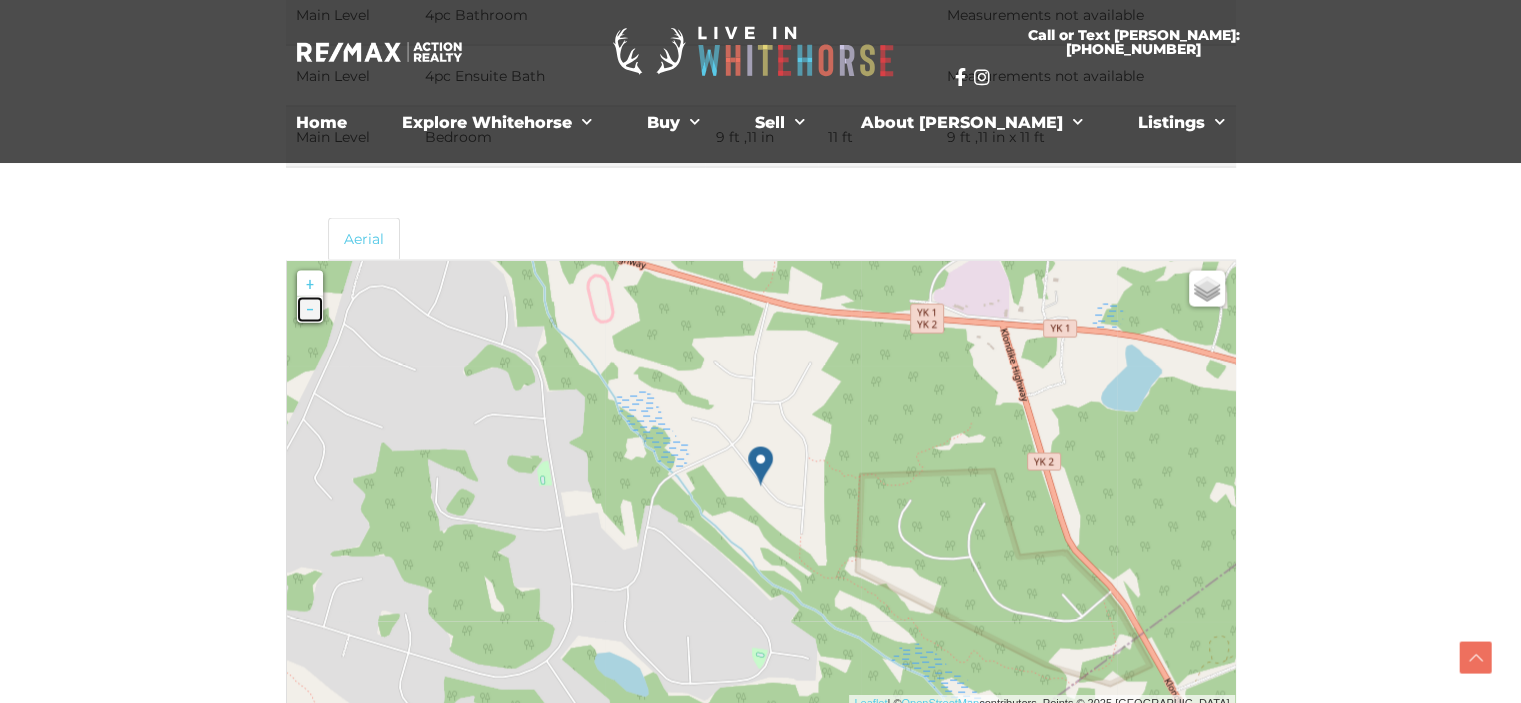 click on "-" at bounding box center (310, 310) 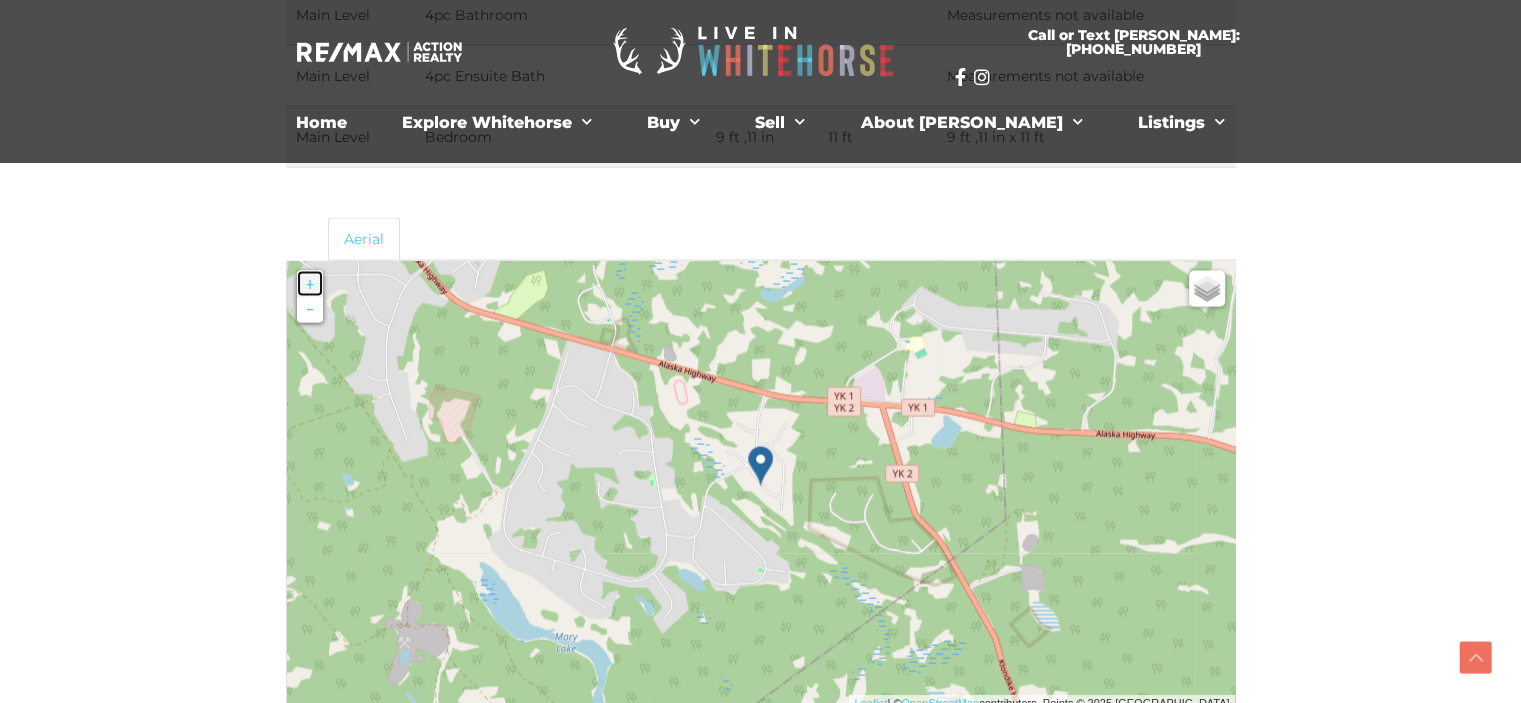 click on "+" at bounding box center [310, 284] 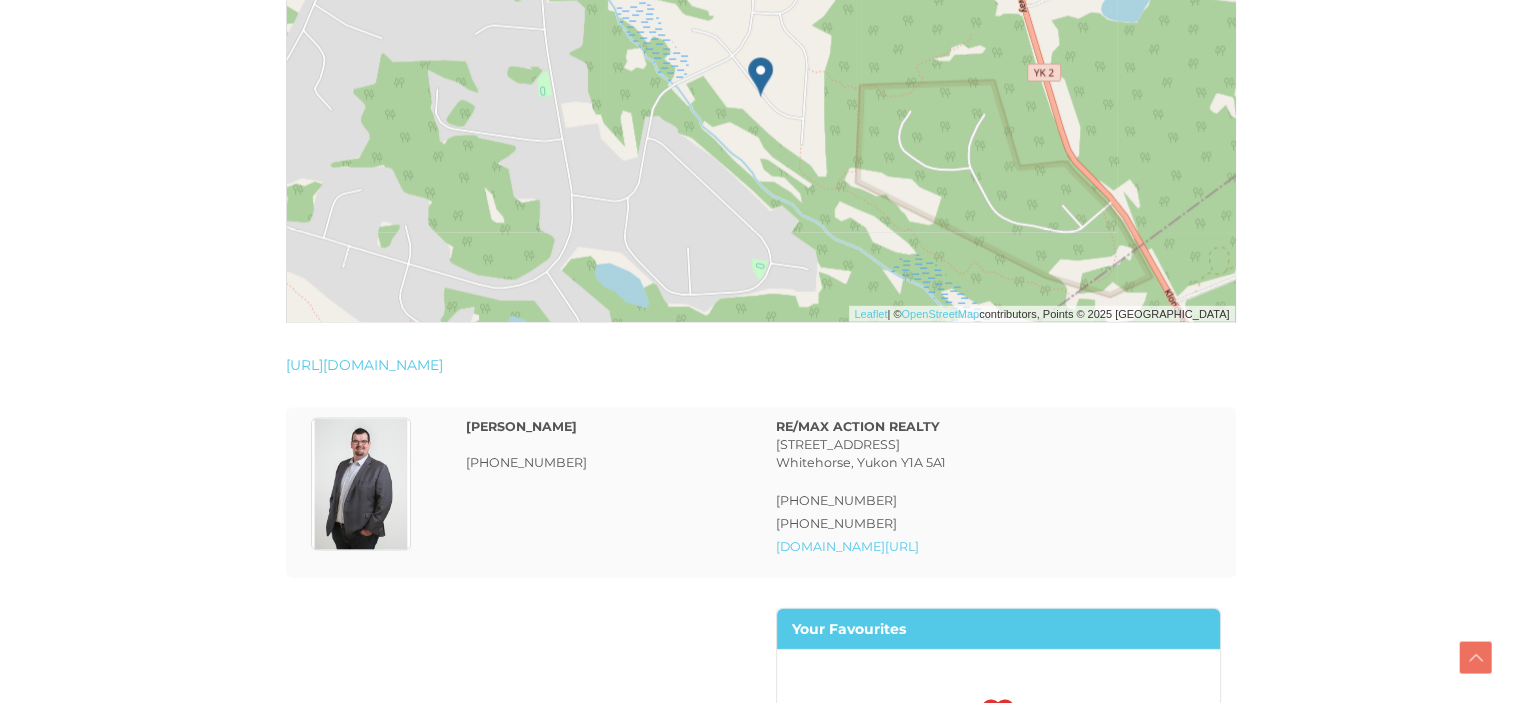 scroll, scrollTop: 4220, scrollLeft: 0, axis: vertical 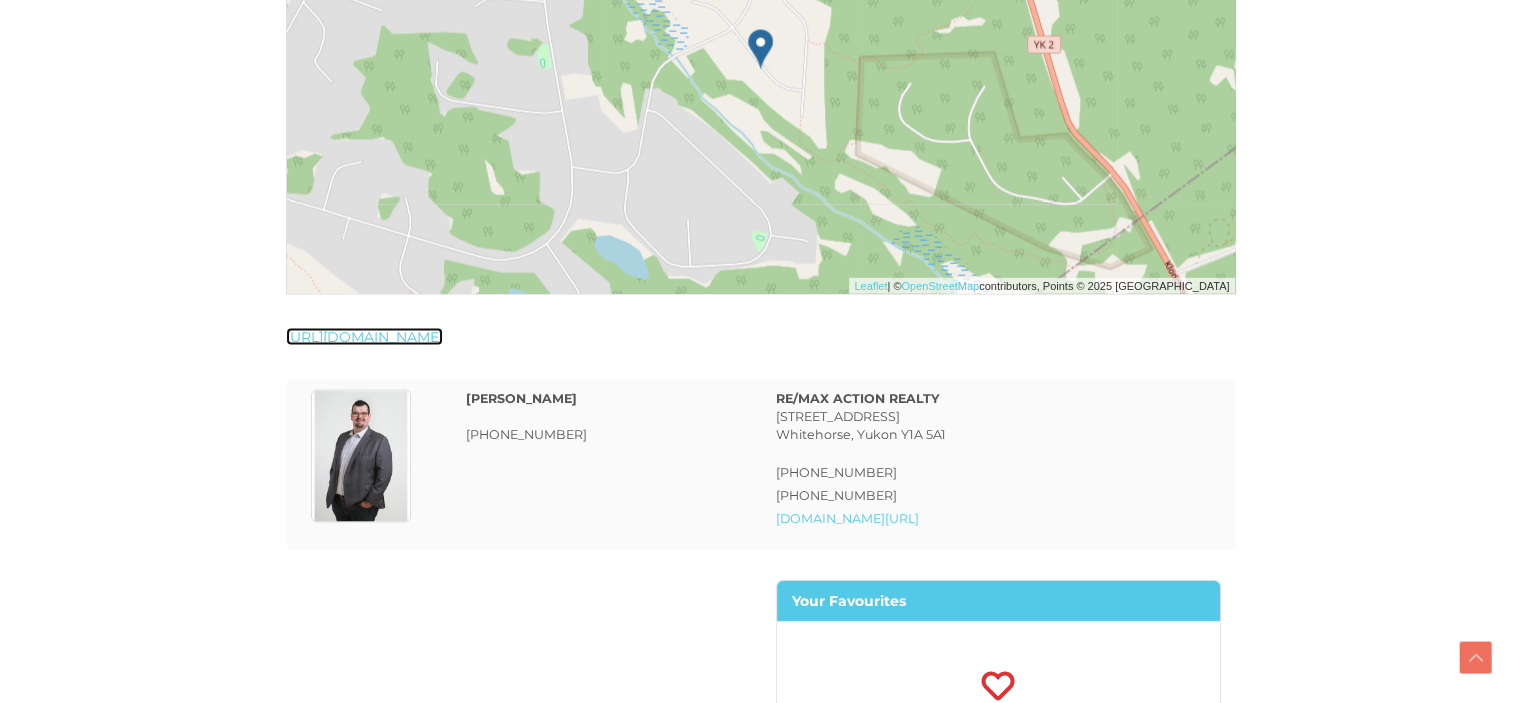 click on "https://www.realtor.ca/real-estate/28499426/17-coho-trail-whitehorse" at bounding box center (364, 337) 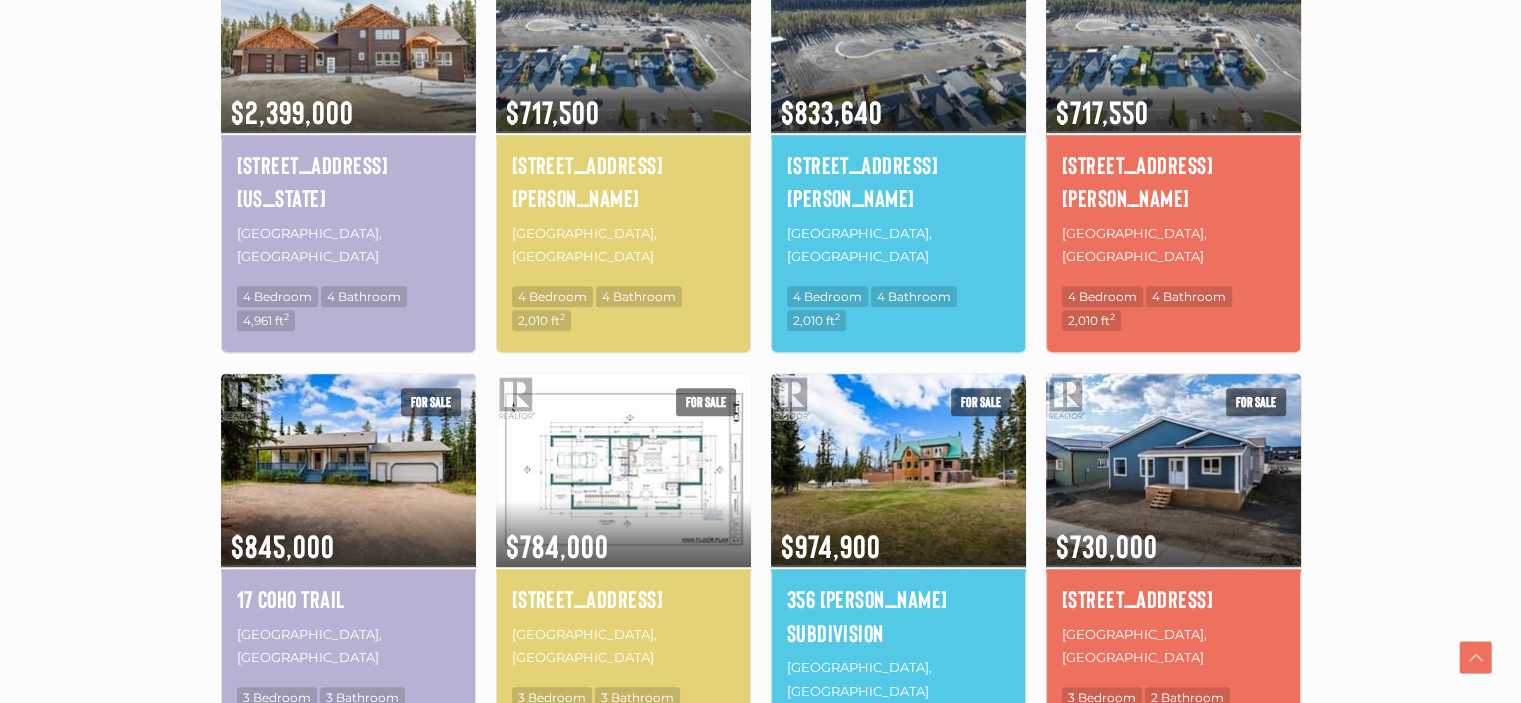 scroll, scrollTop: 1203, scrollLeft: 0, axis: vertical 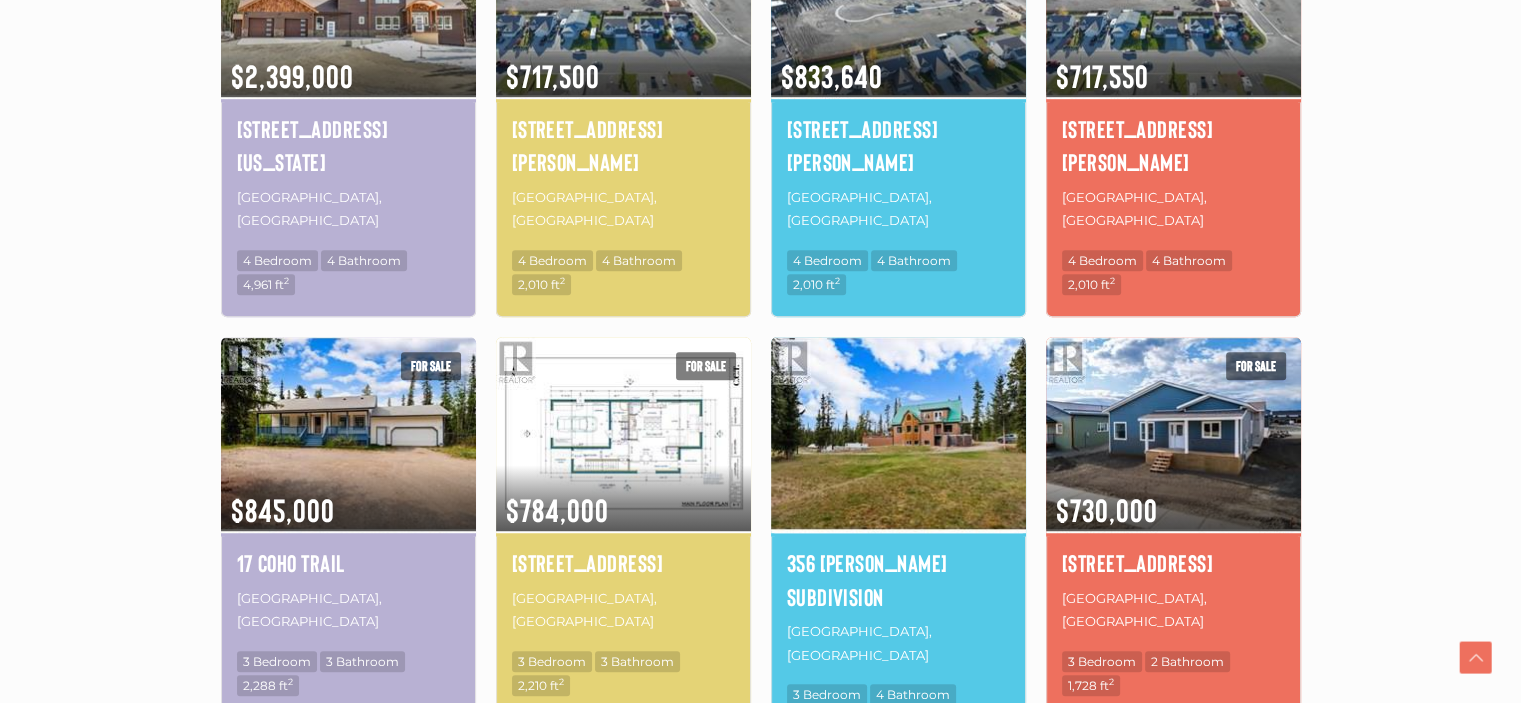 click at bounding box center [898, 433] 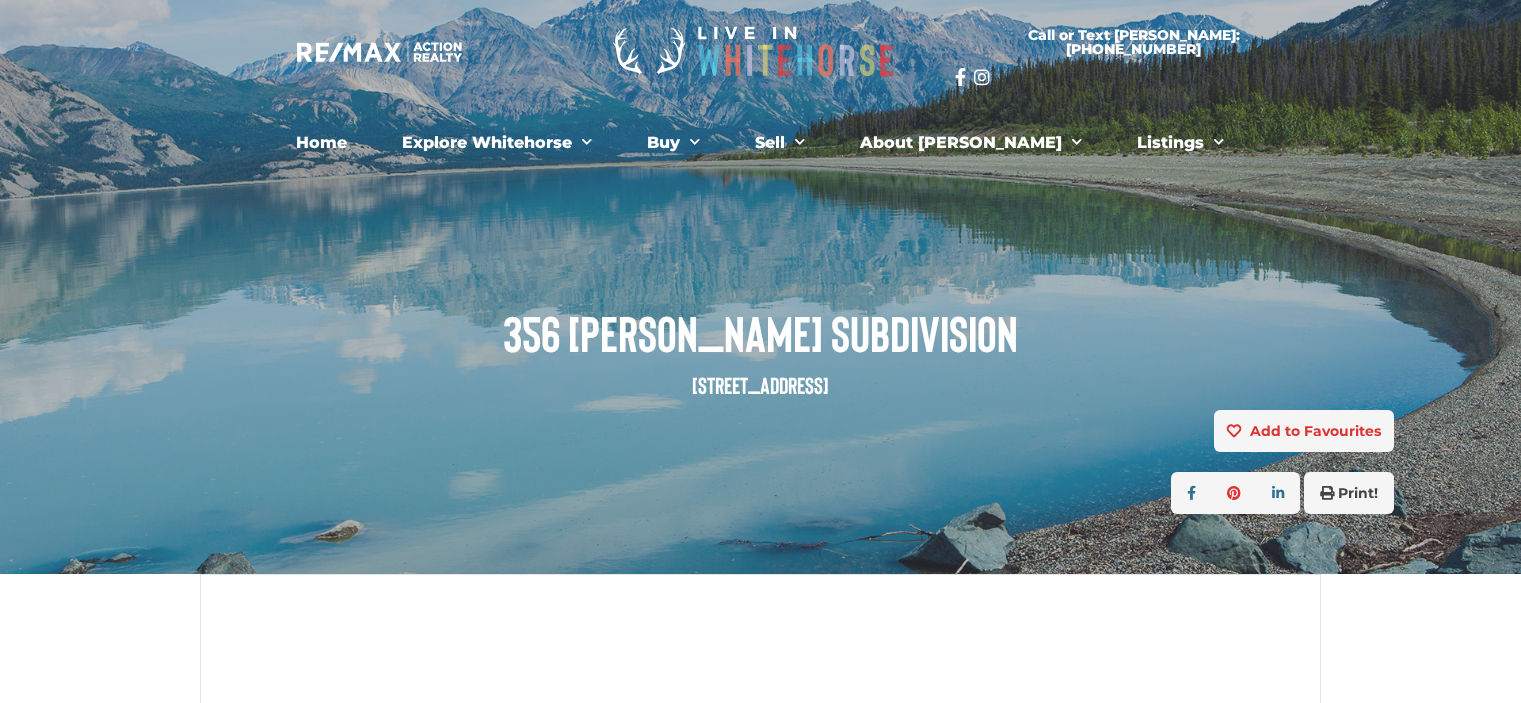 scroll, scrollTop: 0, scrollLeft: 0, axis: both 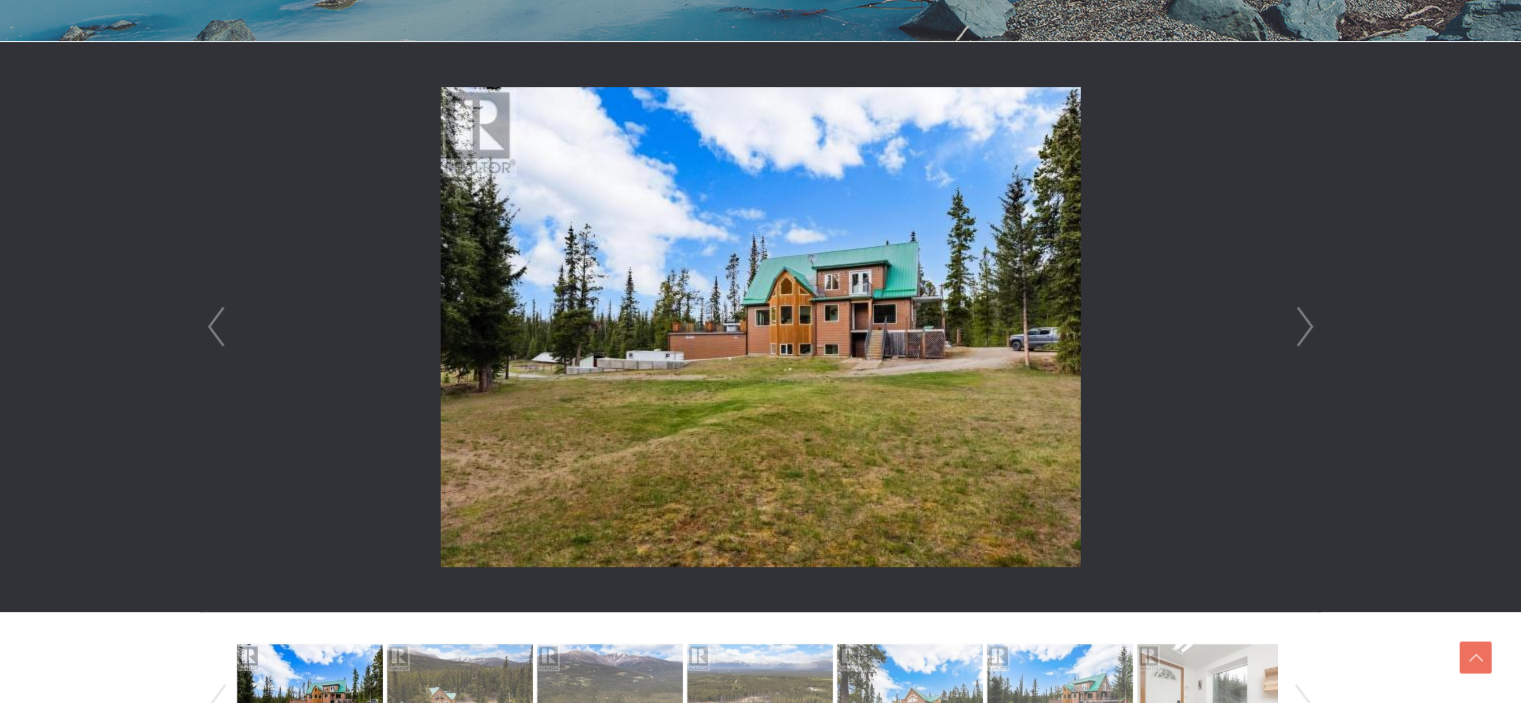 drag, startPoint x: 1525, startPoint y: 44, endPoint x: 1535, endPoint y: 102, distance: 58.855755 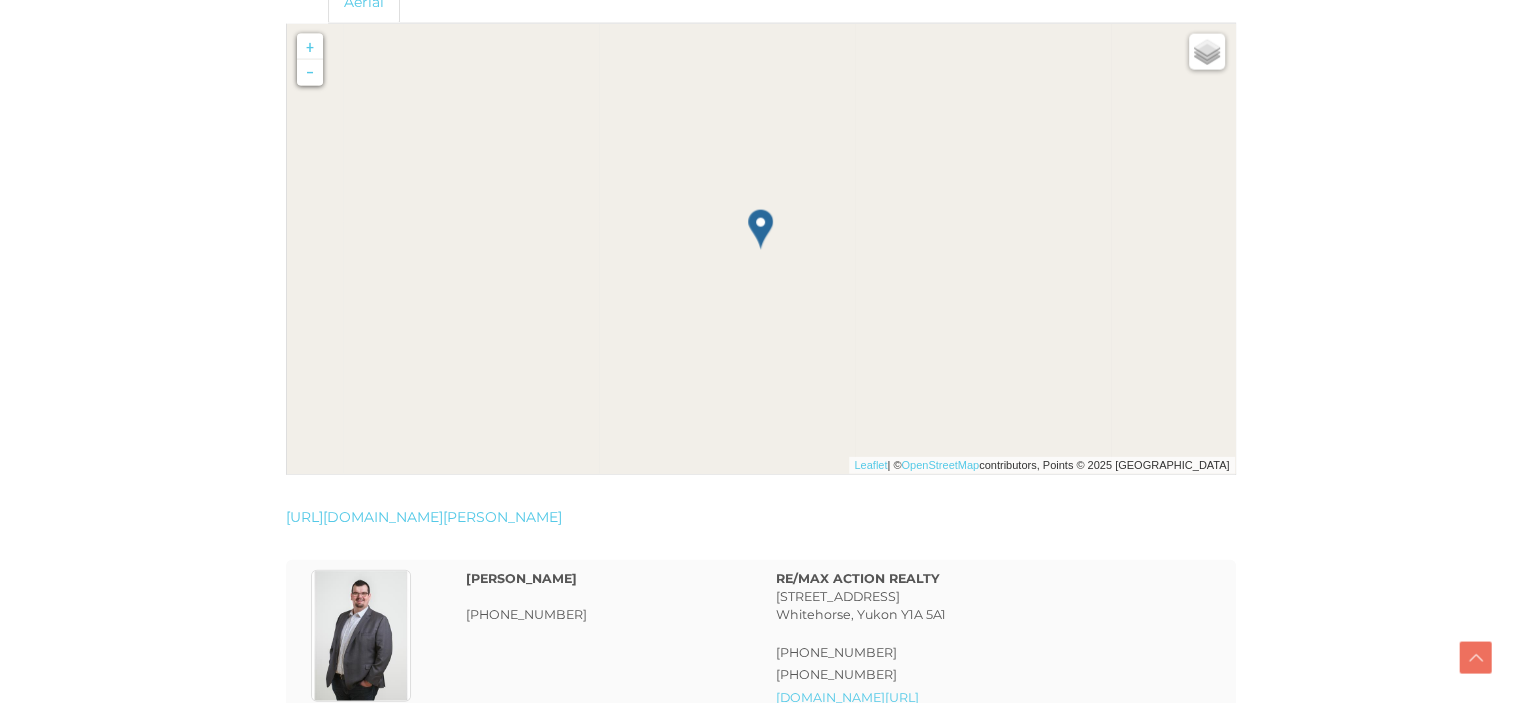 scroll, scrollTop: 4740, scrollLeft: 0, axis: vertical 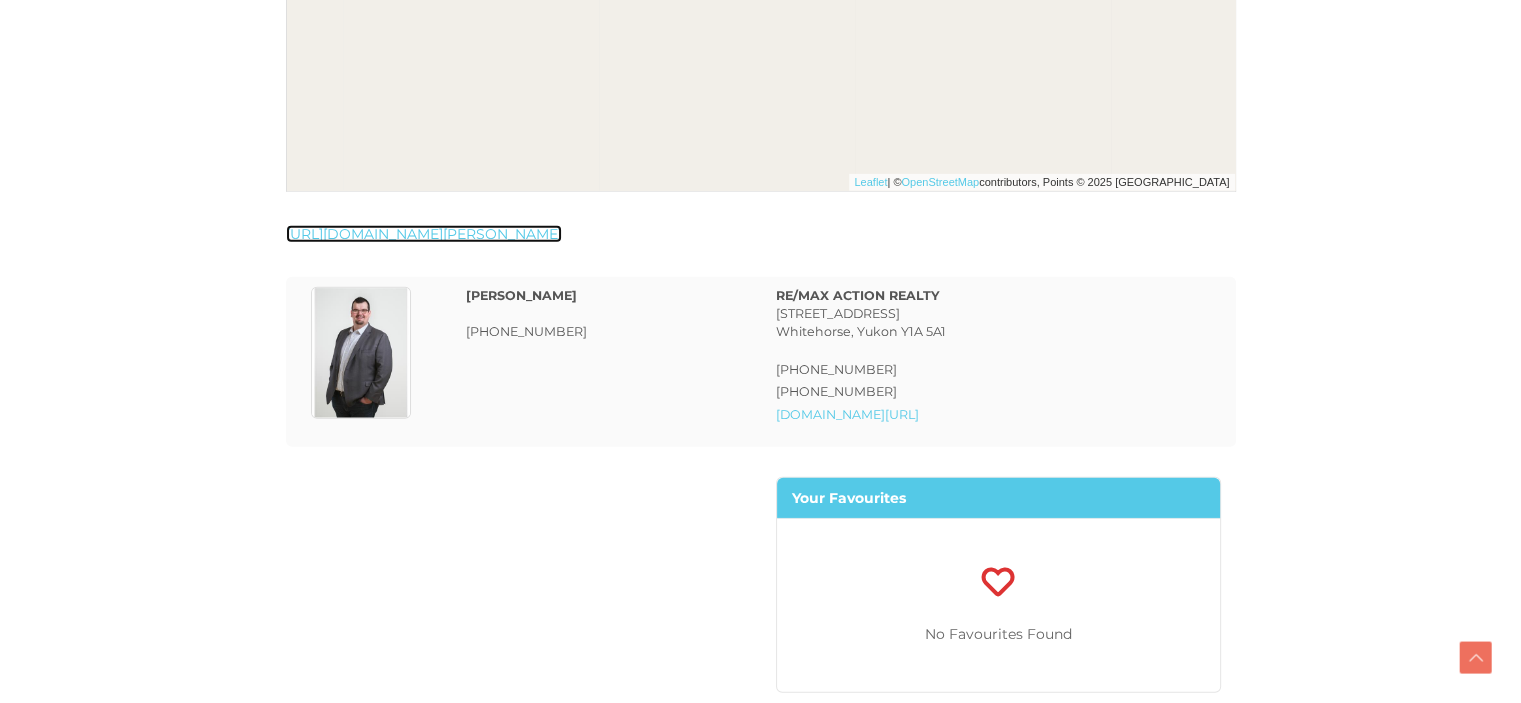 click on "[URL][DOMAIN_NAME][PERSON_NAME]" at bounding box center [424, 234] 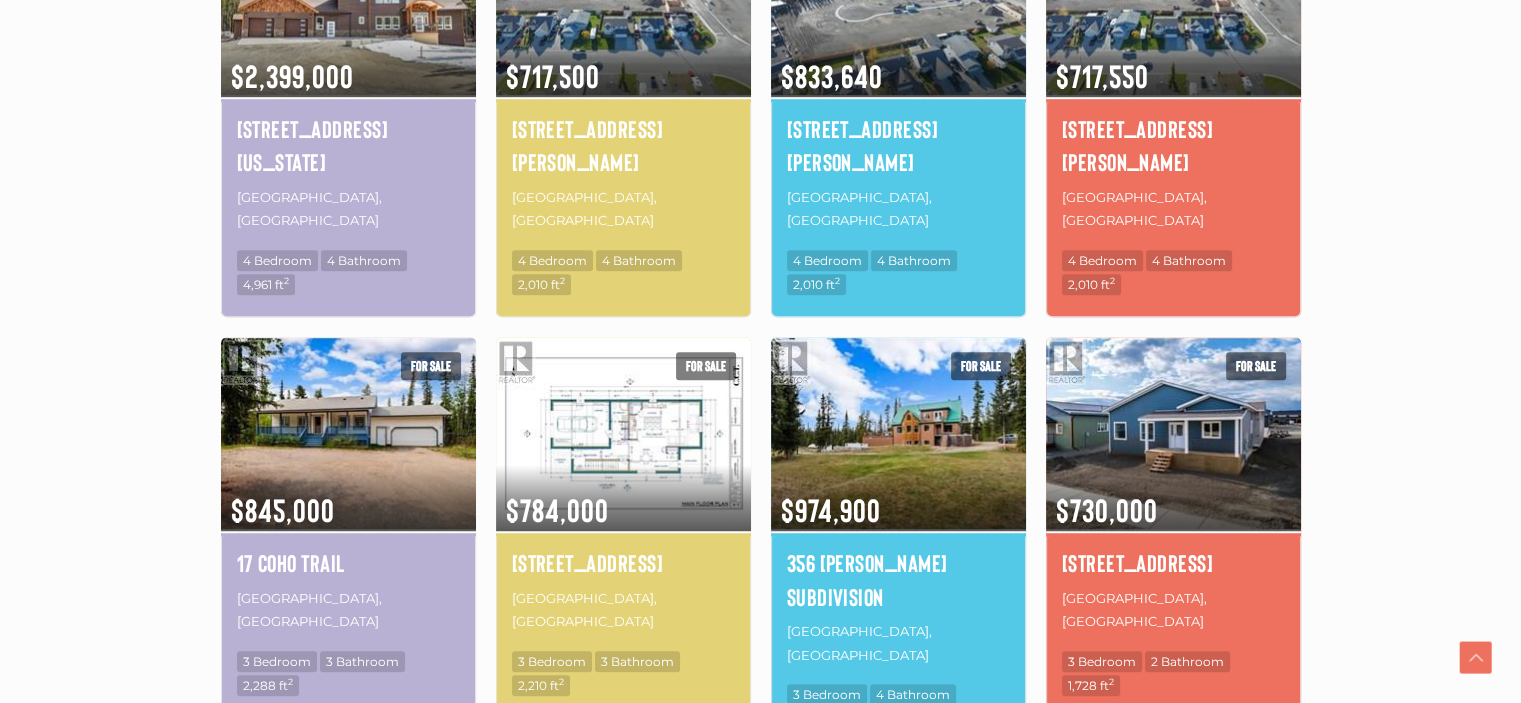 scroll, scrollTop: 1239, scrollLeft: 0, axis: vertical 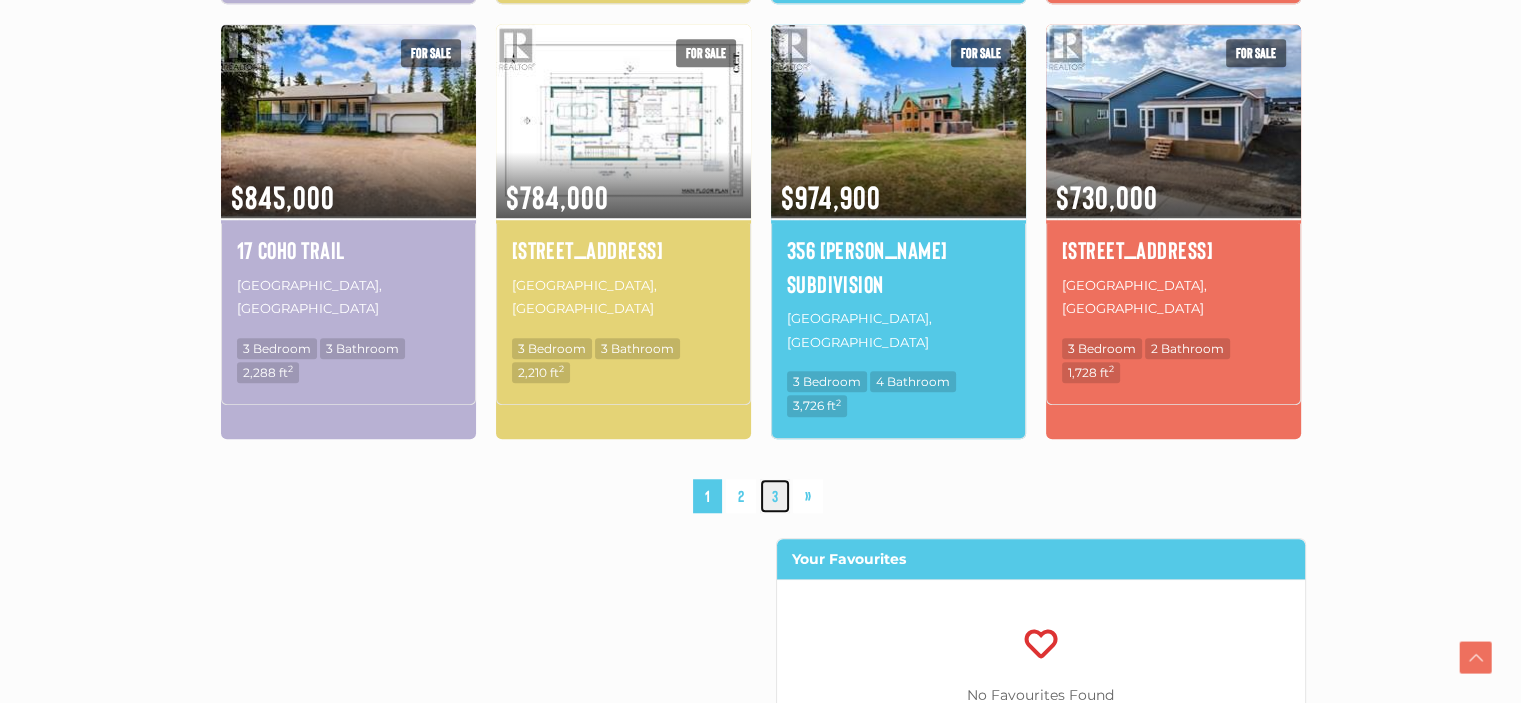 click on "3" at bounding box center [775, 496] 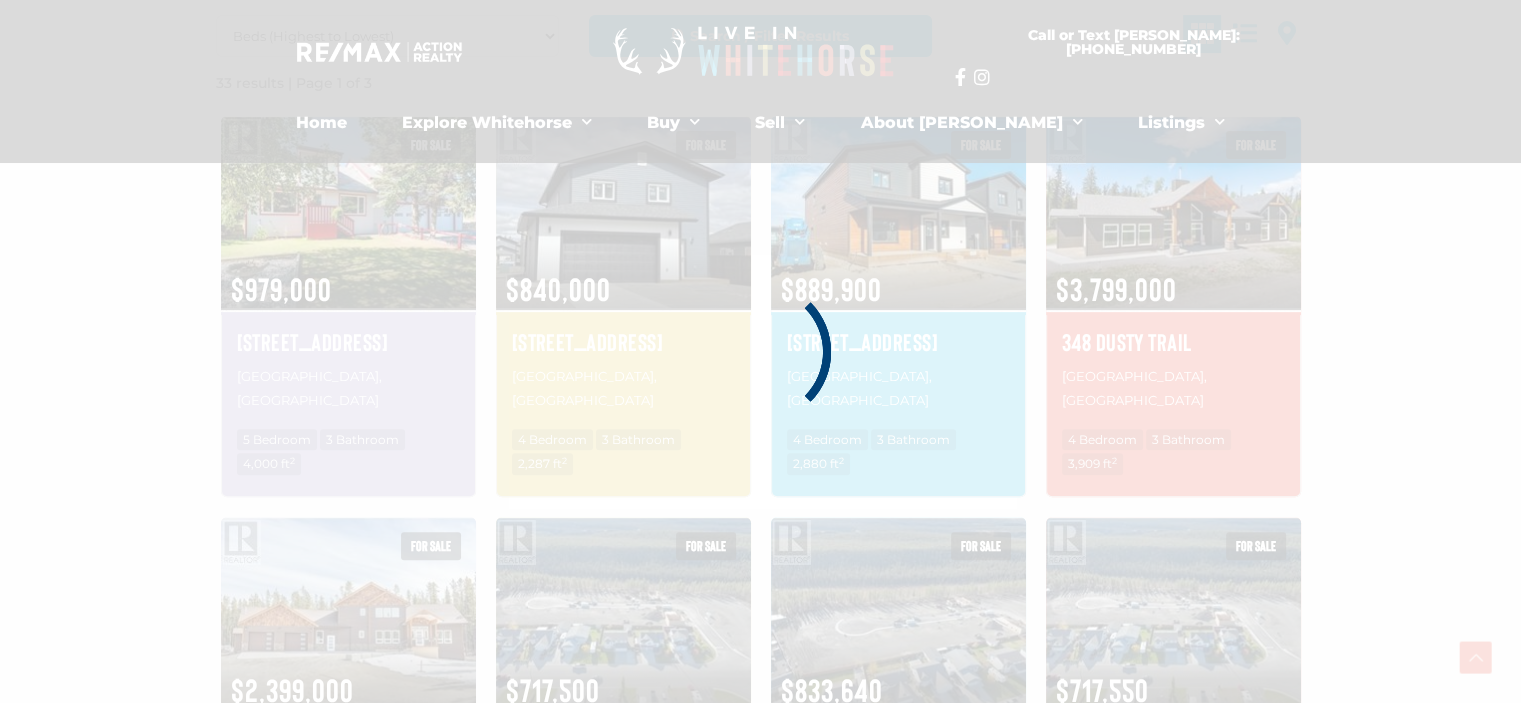 scroll, scrollTop: 490, scrollLeft: 0, axis: vertical 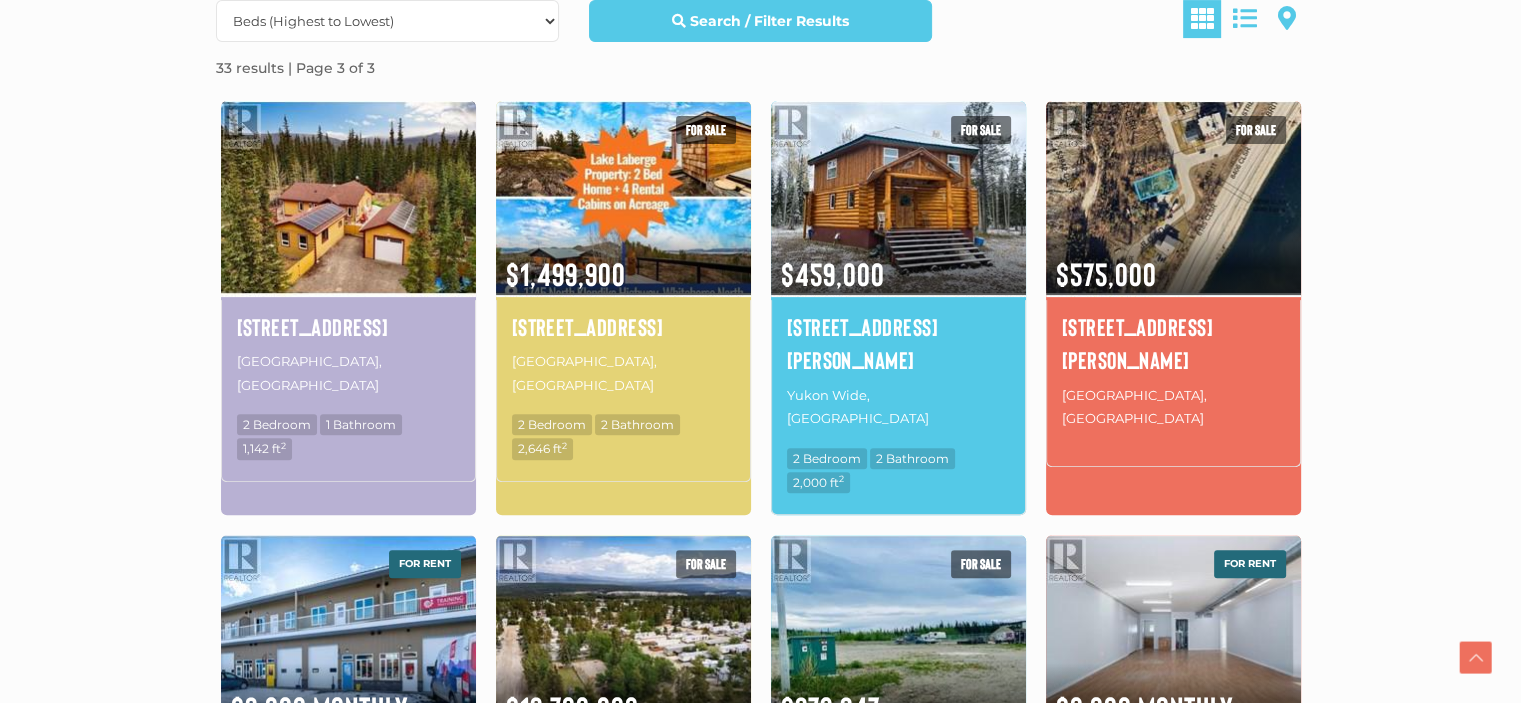 click at bounding box center [348, 197] 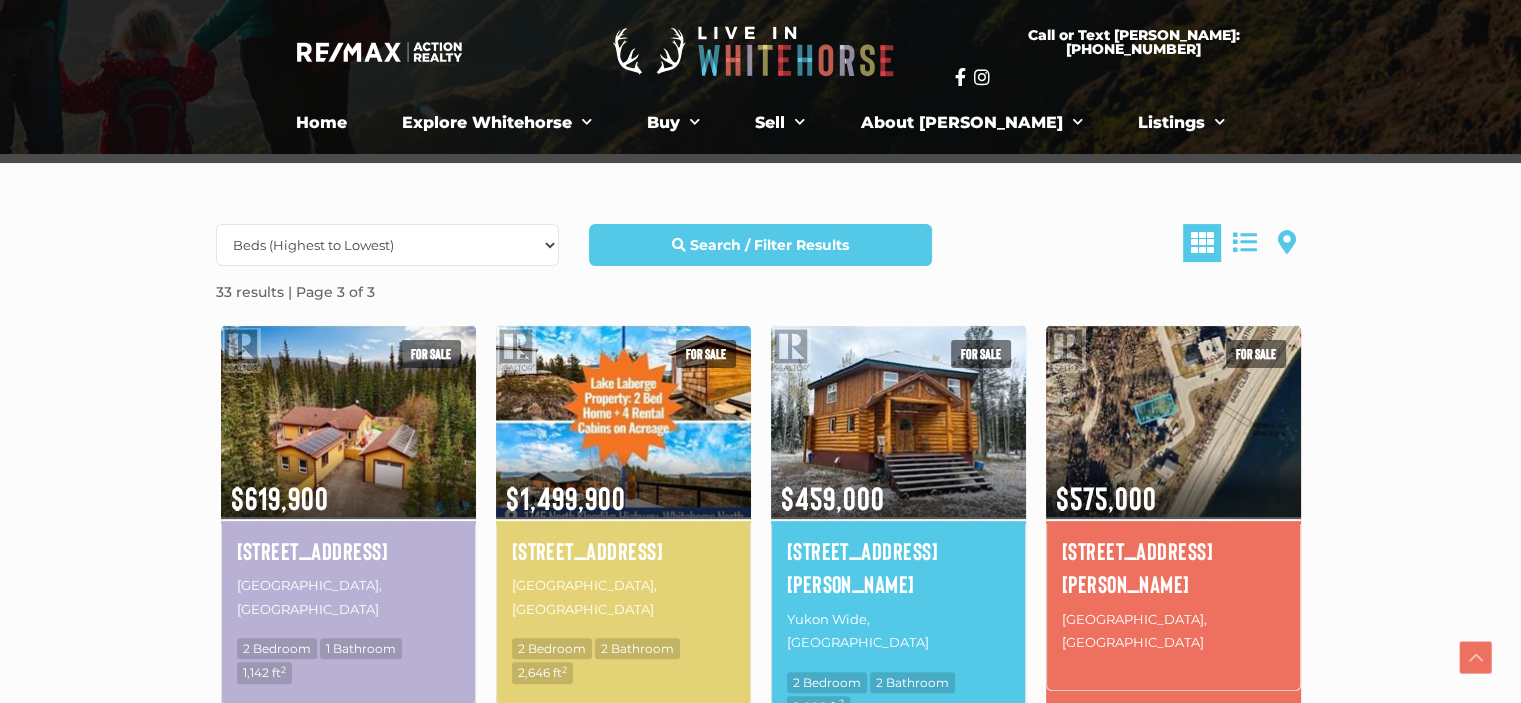 scroll, scrollTop: 400, scrollLeft: 0, axis: vertical 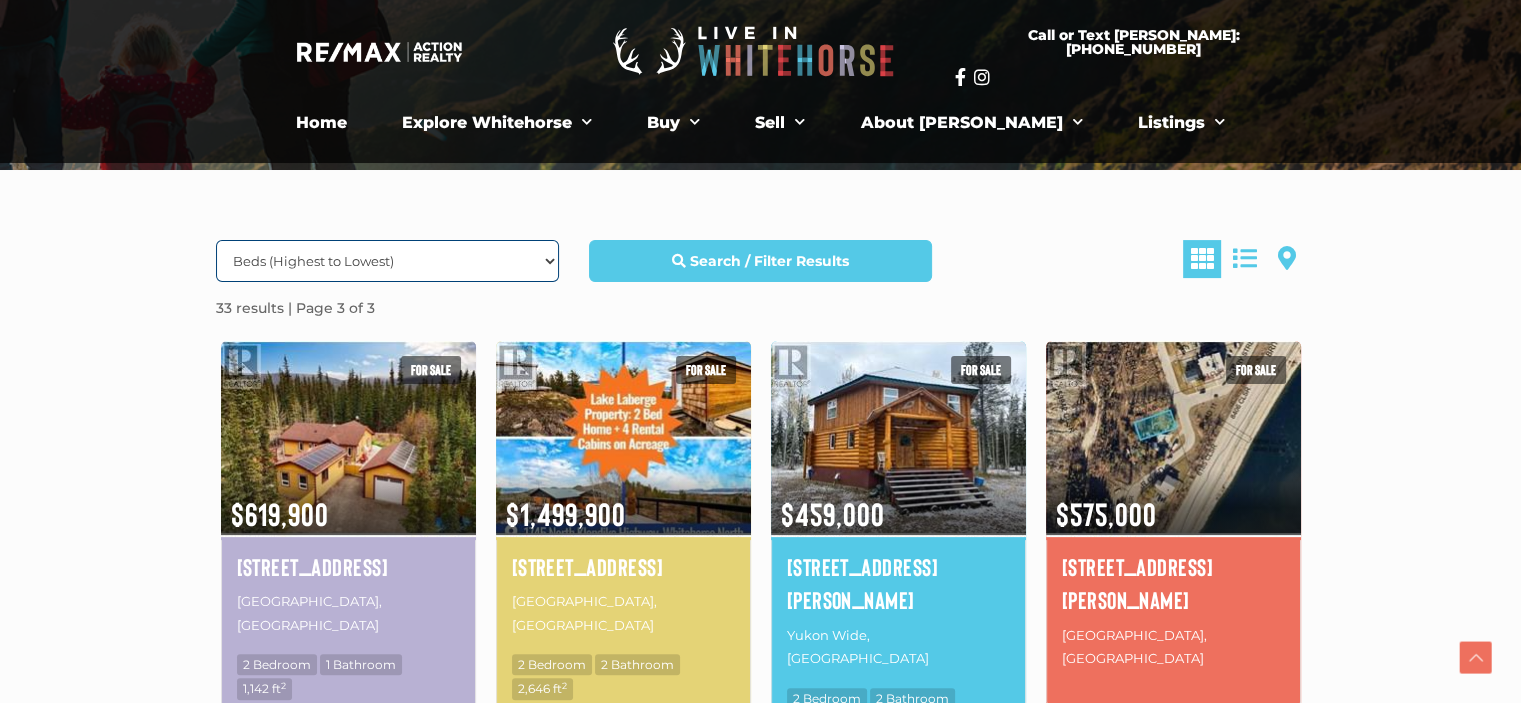 click on "Date (Newest to Oldest) Date (Oldest to Newest) Price (Highest to Lowest) Price (Lowest to Highest) Beds (Highest to Lowest) Beds (Lowest to Highest) Baths (Highest to Lowest) Baths (Lowest to Highest)" at bounding box center [387, 261] 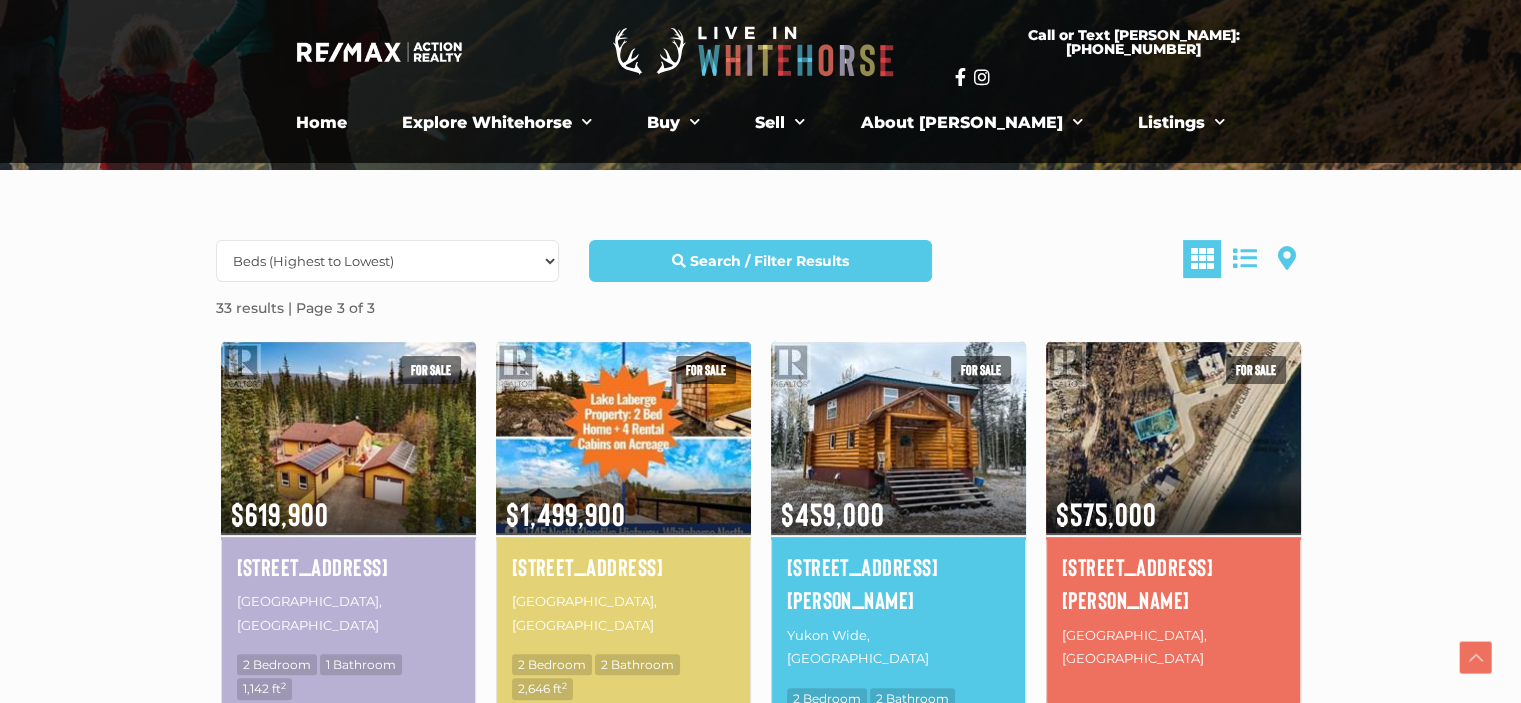 click at bounding box center (1133, 259) 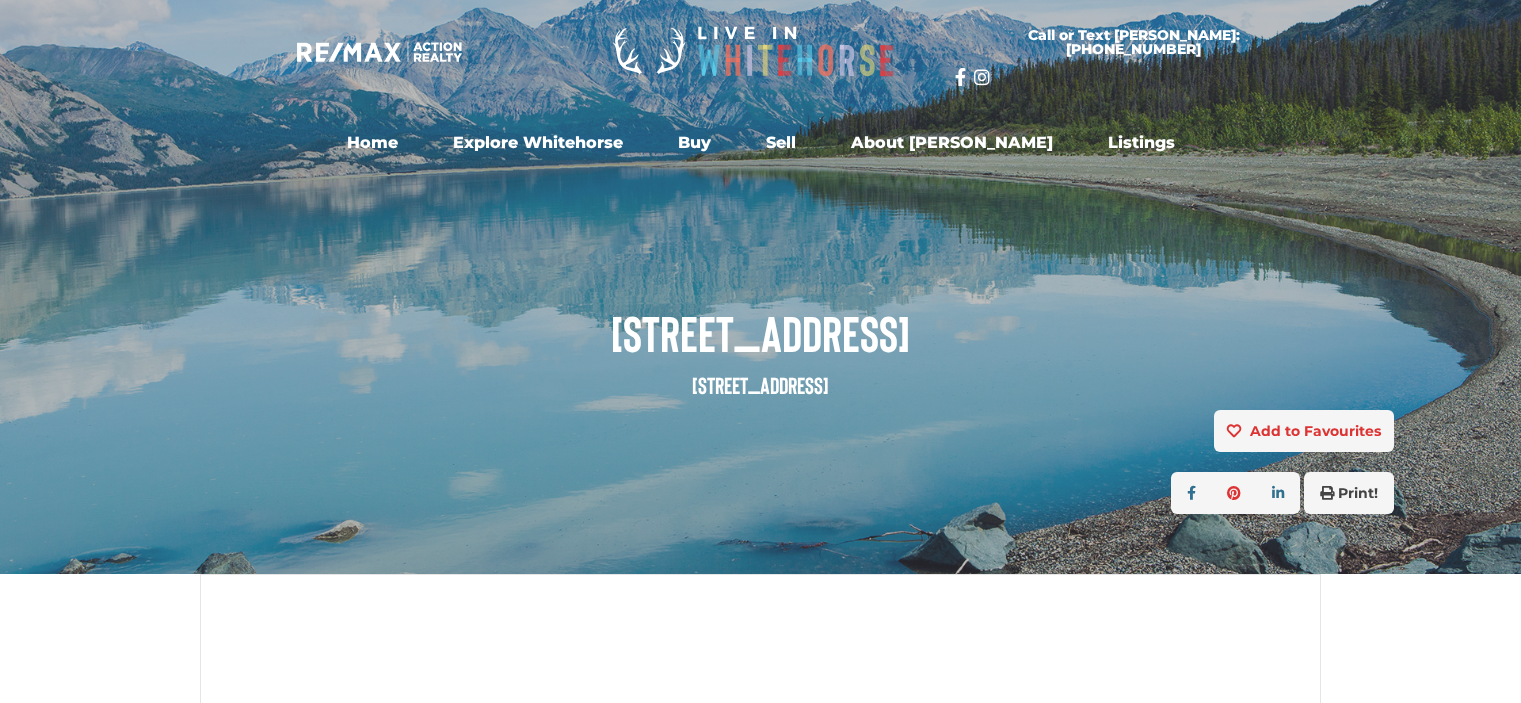 scroll, scrollTop: 0, scrollLeft: 0, axis: both 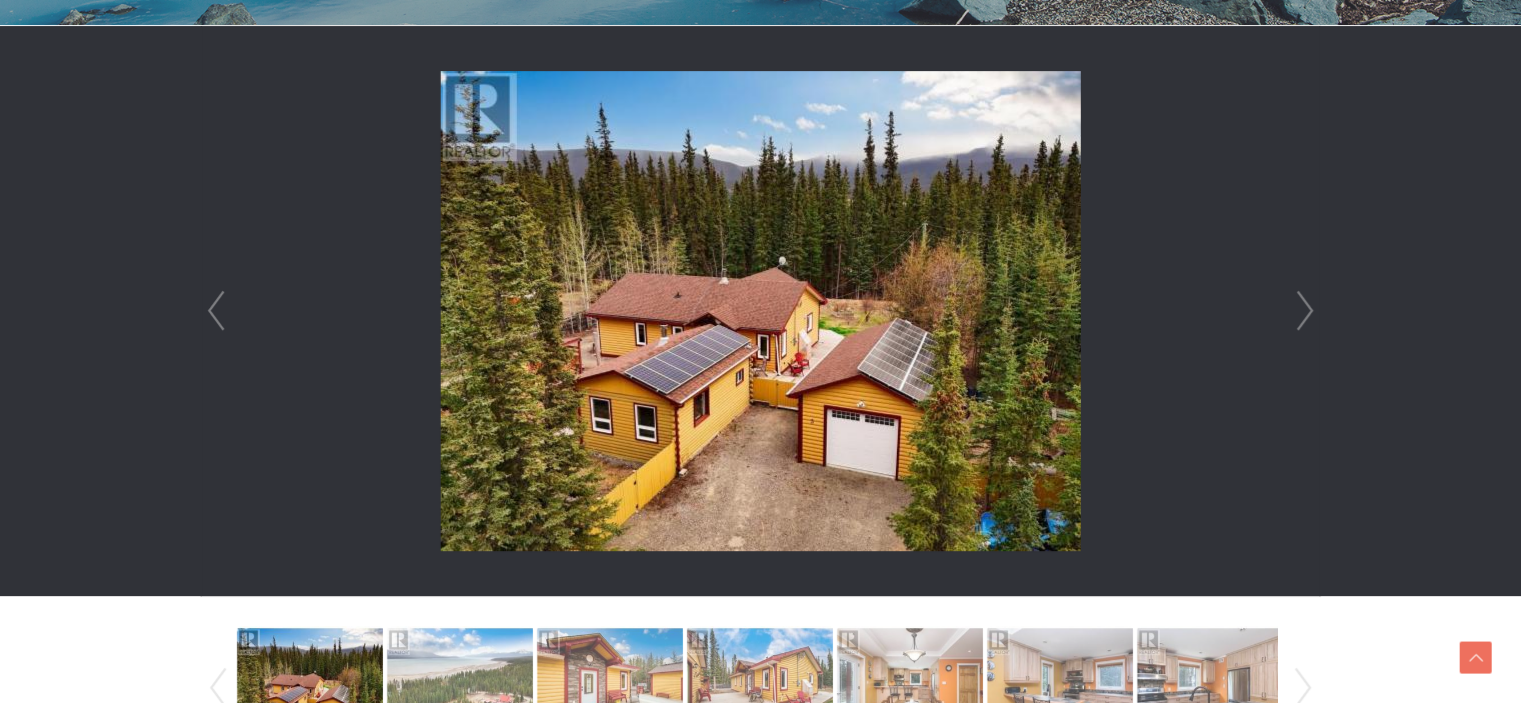 click on "Next" at bounding box center (1305, 311) 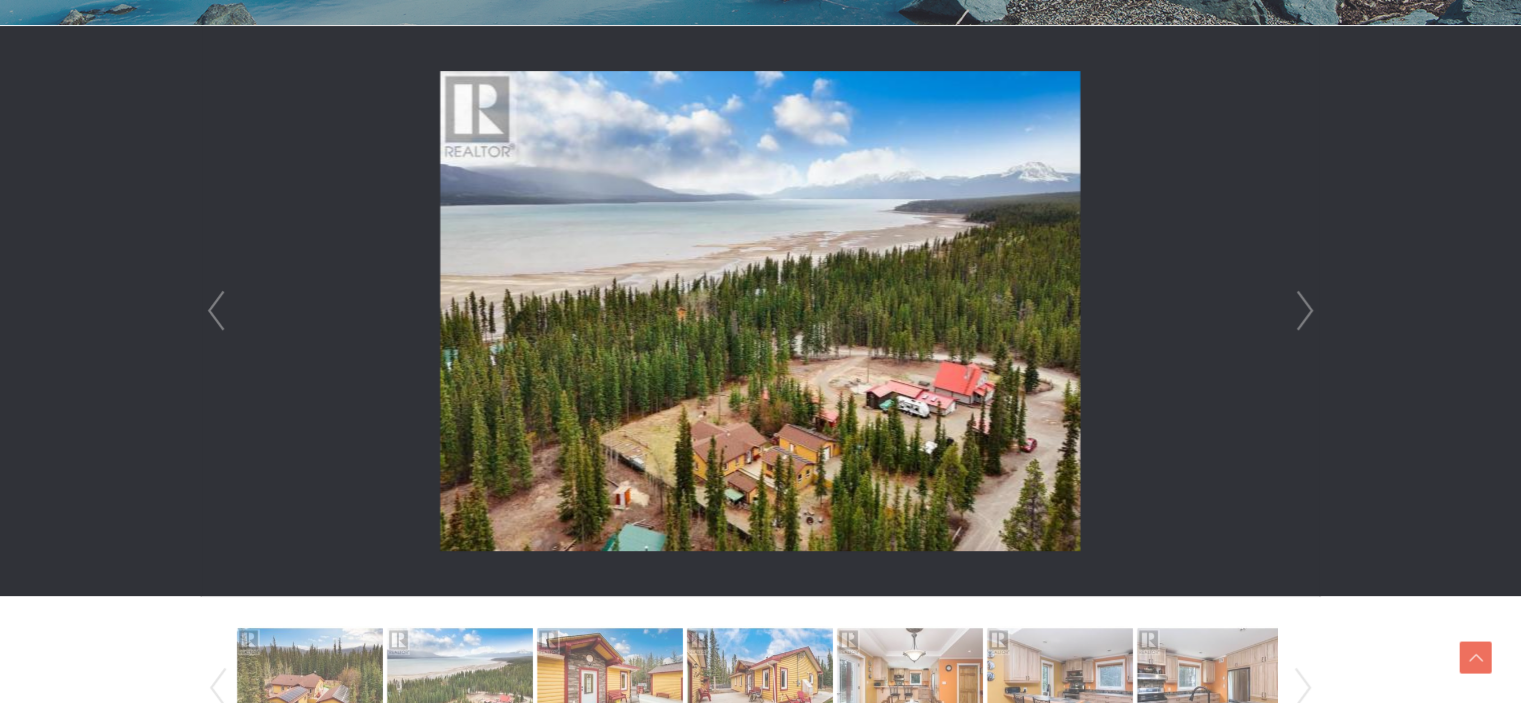 click at bounding box center (760, 311) 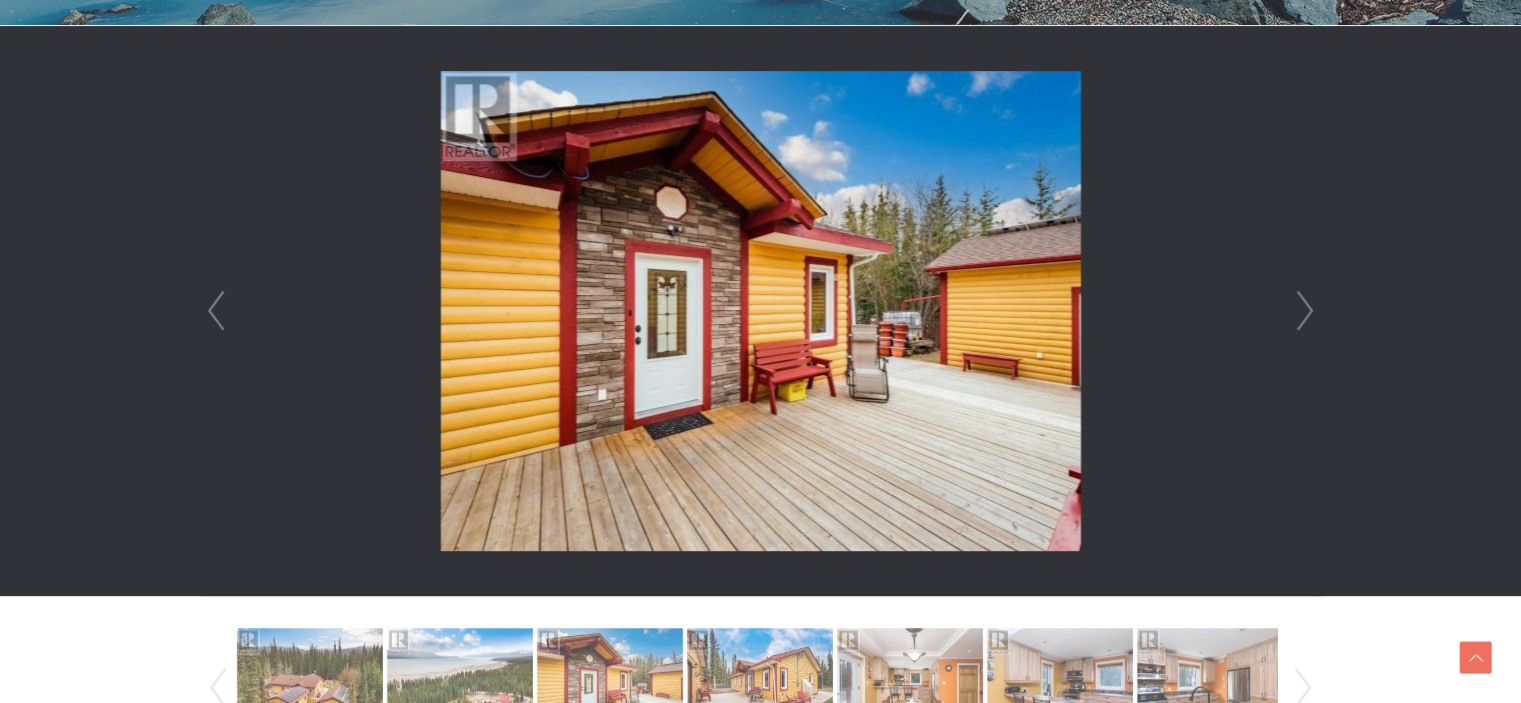 click on "Next" at bounding box center [1305, 311] 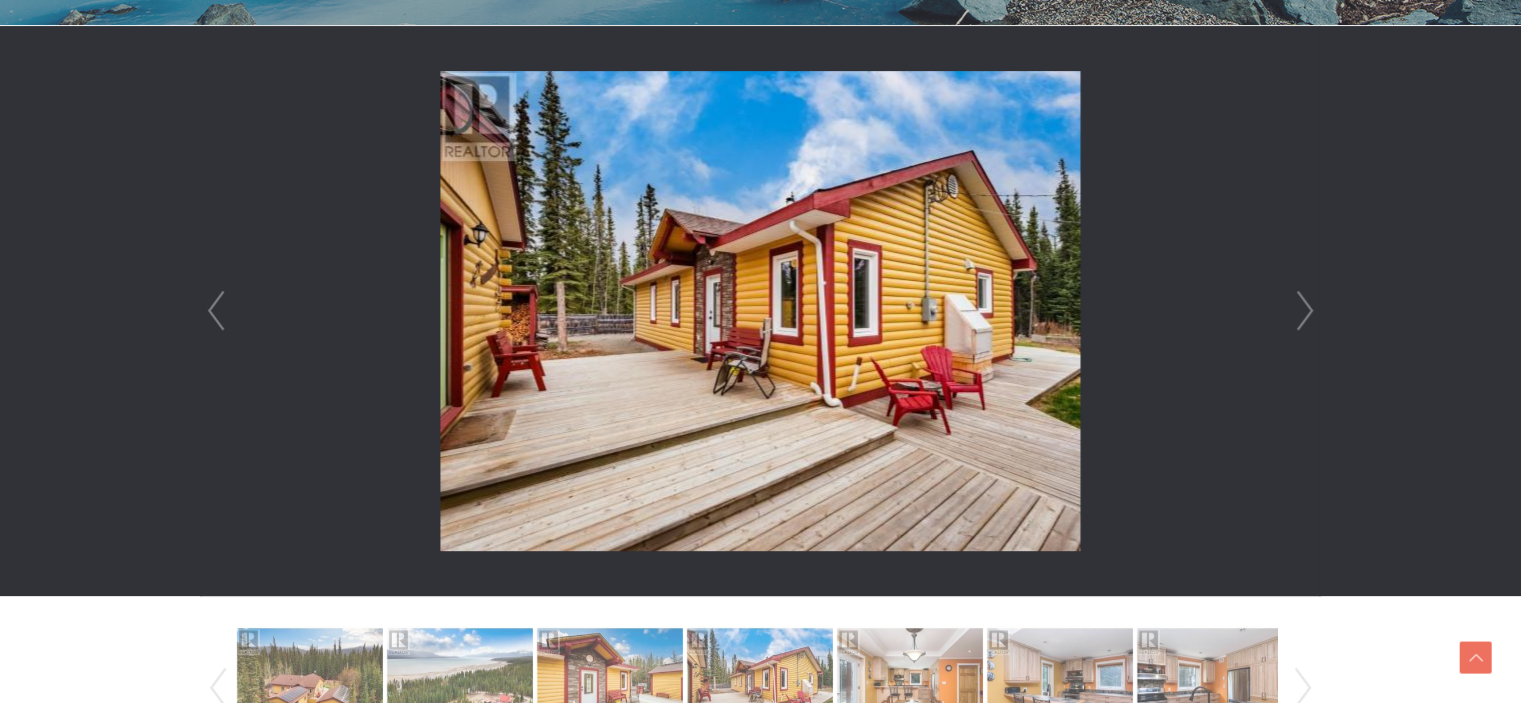 click on "Next" at bounding box center [1305, 311] 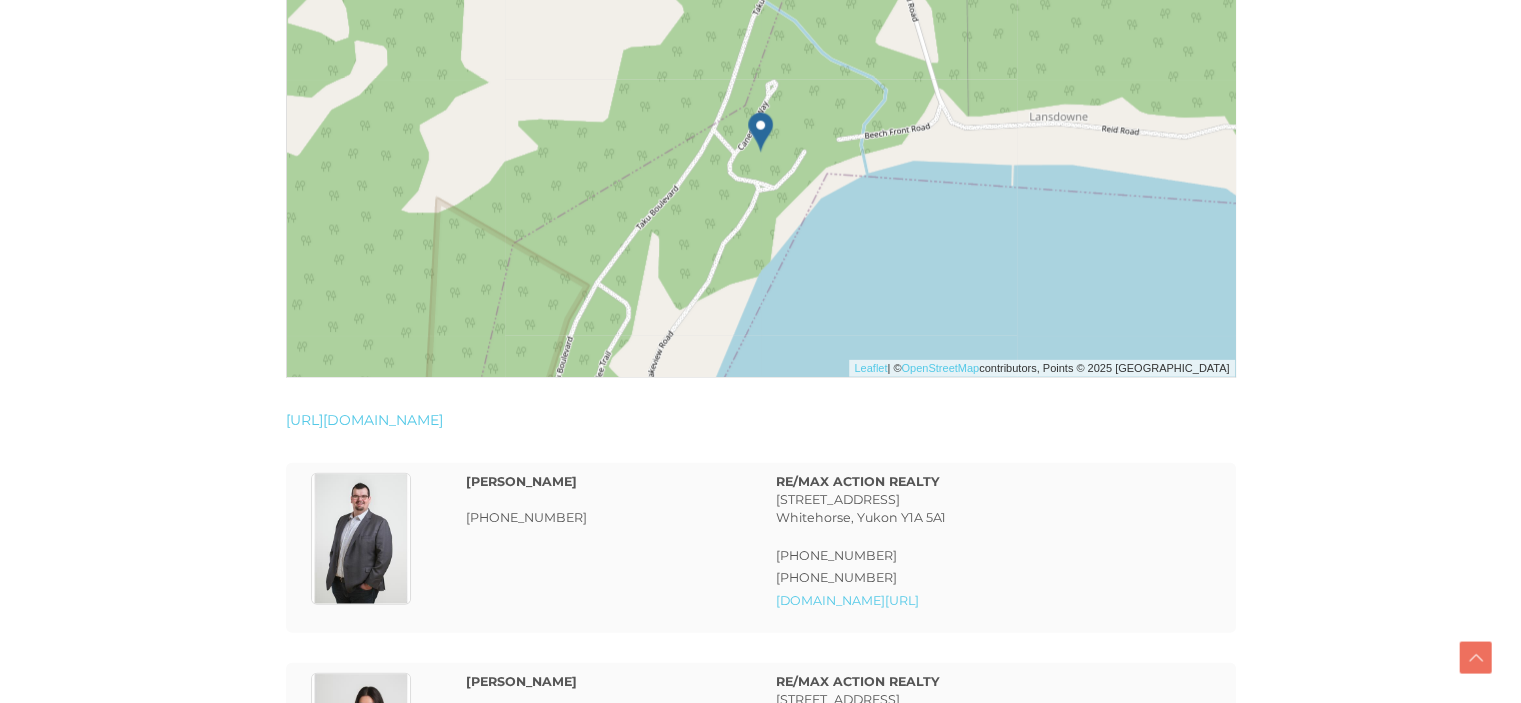 scroll, scrollTop: 4332, scrollLeft: 0, axis: vertical 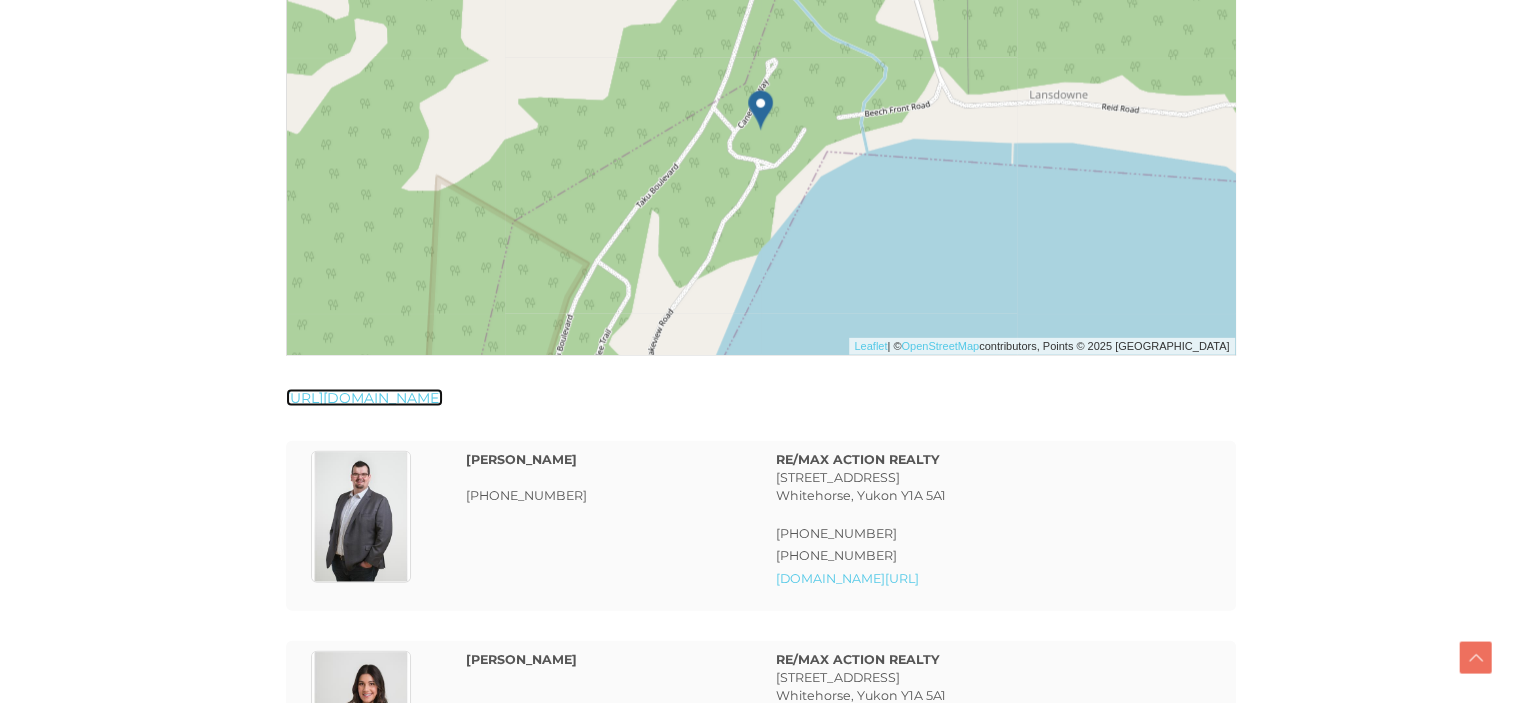 click on "[URL][DOMAIN_NAME]" at bounding box center [364, 398] 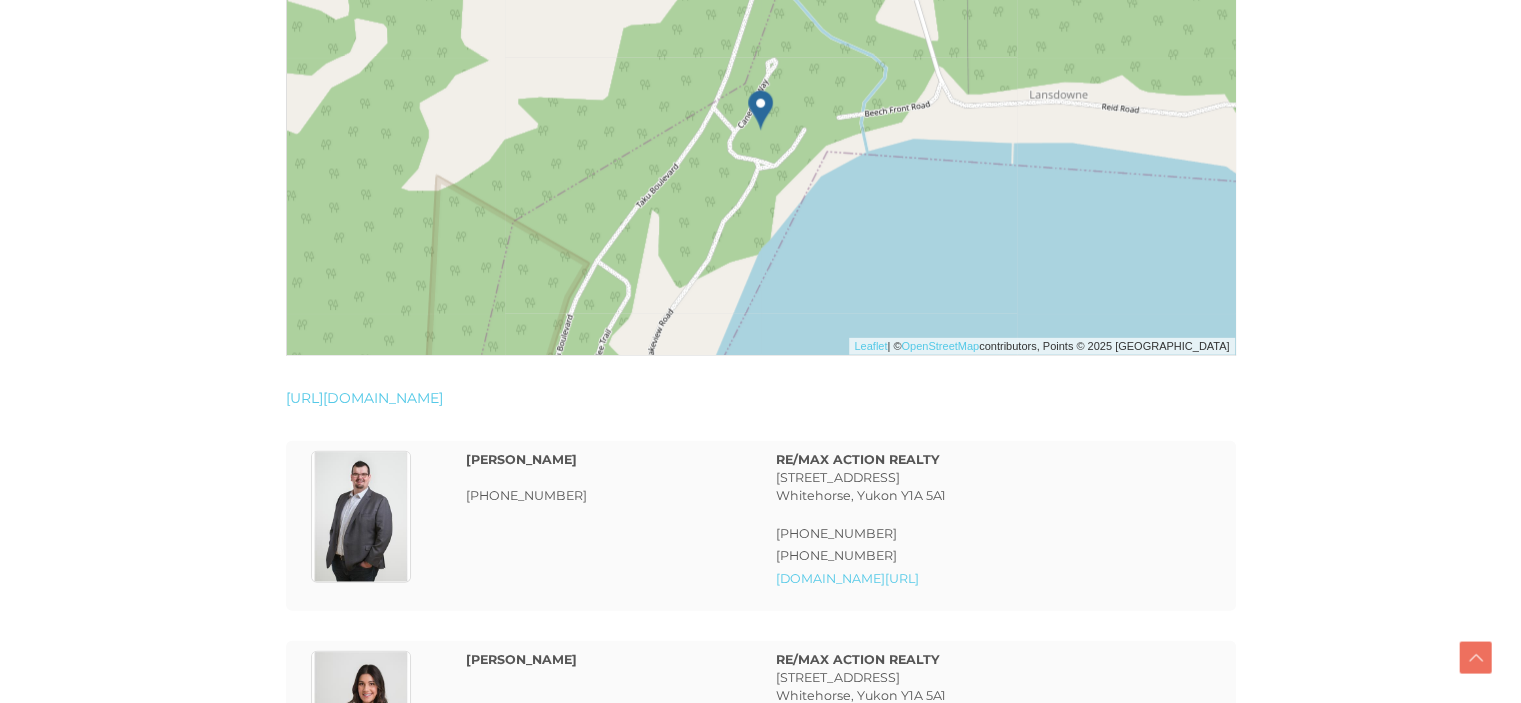 drag, startPoint x: 1052, startPoint y: 195, endPoint x: 1092, endPoint y: 277, distance: 91.235954 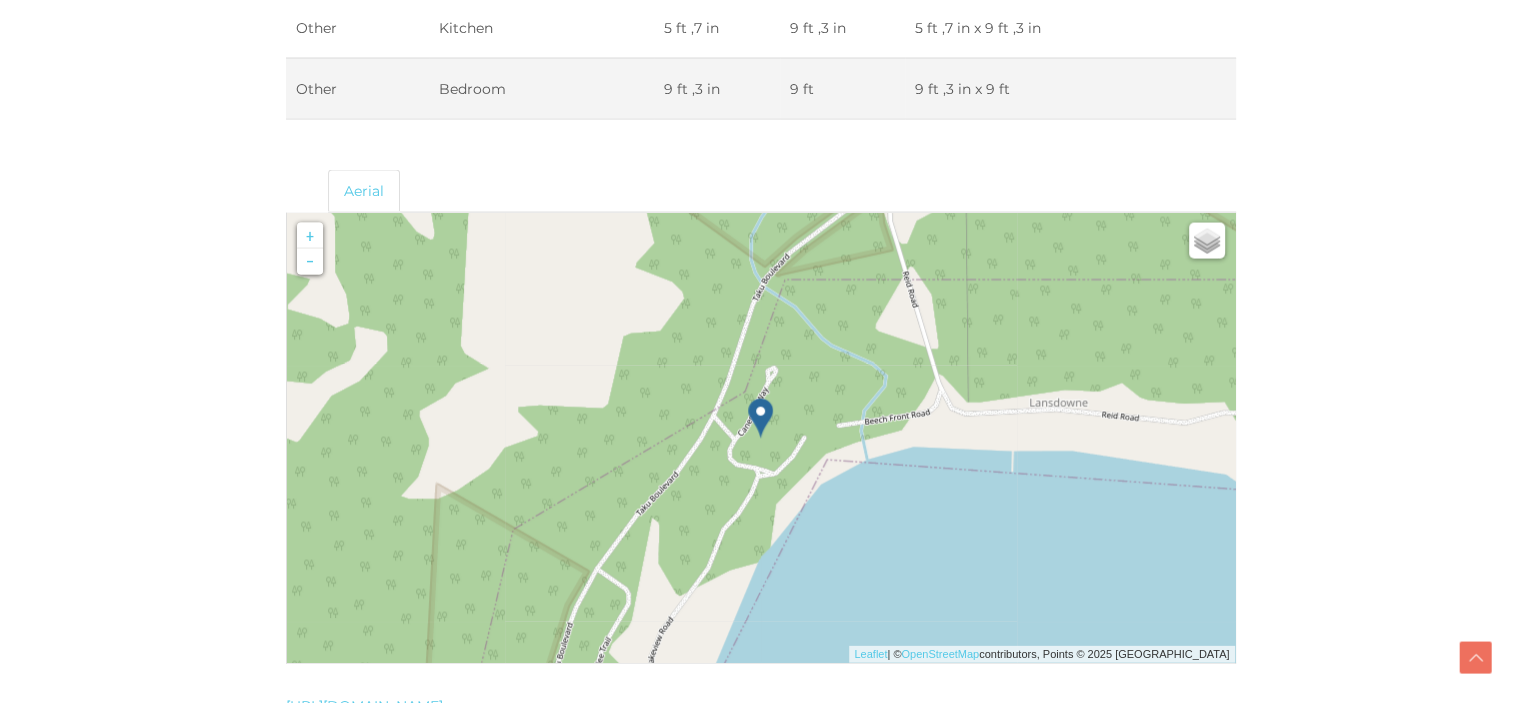 scroll, scrollTop: 4047, scrollLeft: 0, axis: vertical 